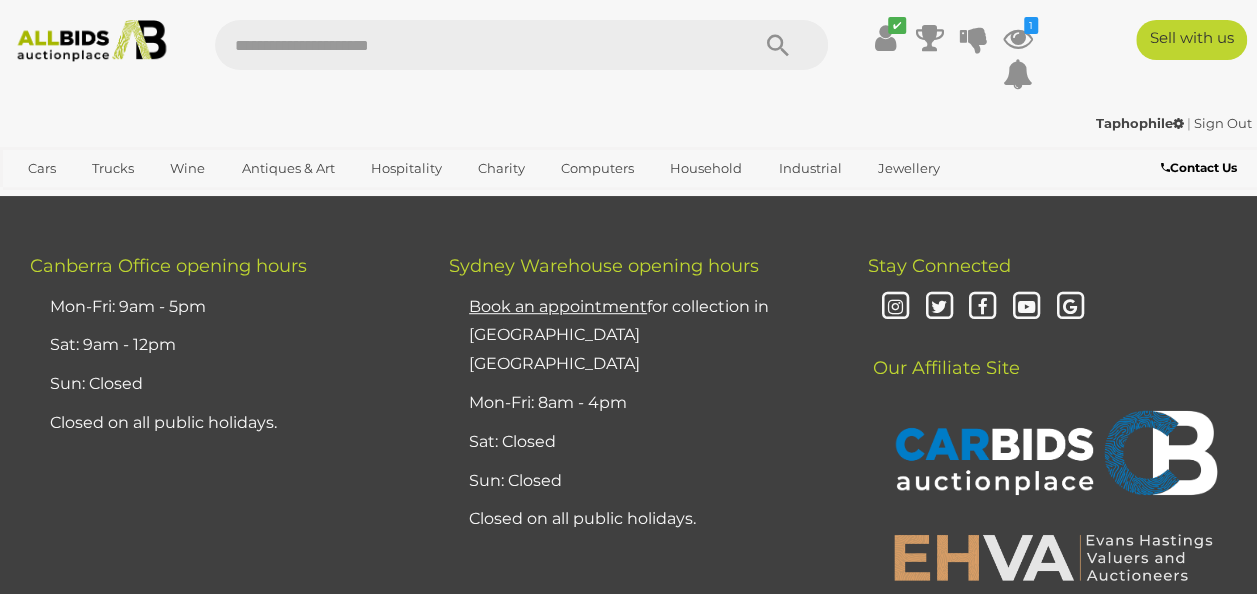 scroll, scrollTop: 15540, scrollLeft: 0, axis: vertical 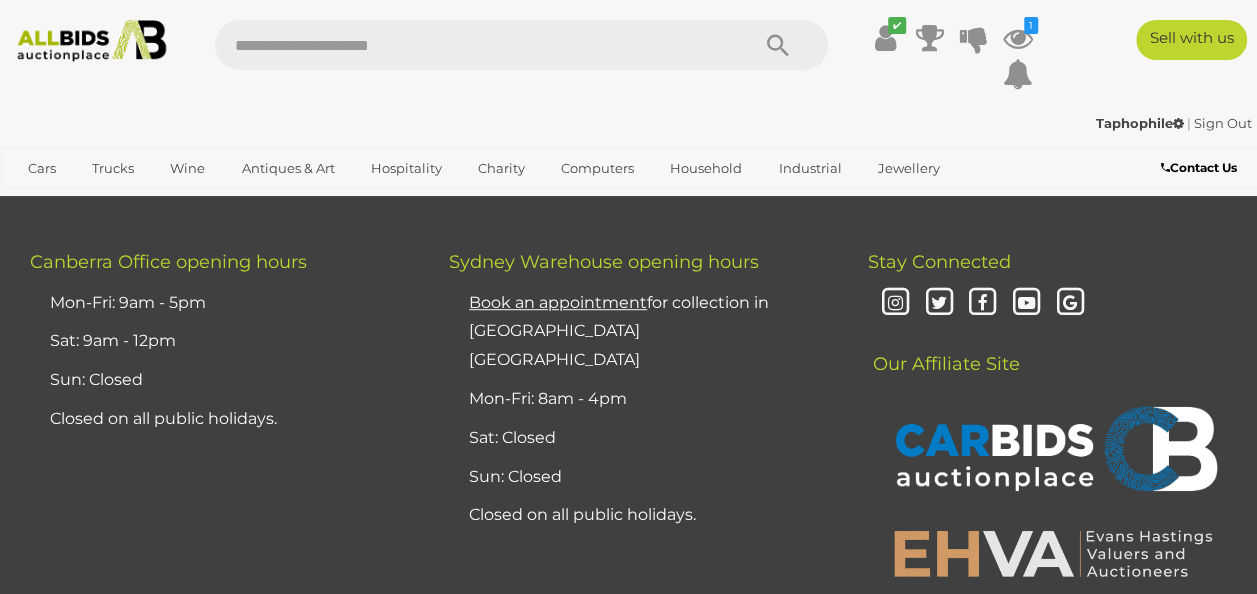 click on "2" at bounding box center [403, 93] 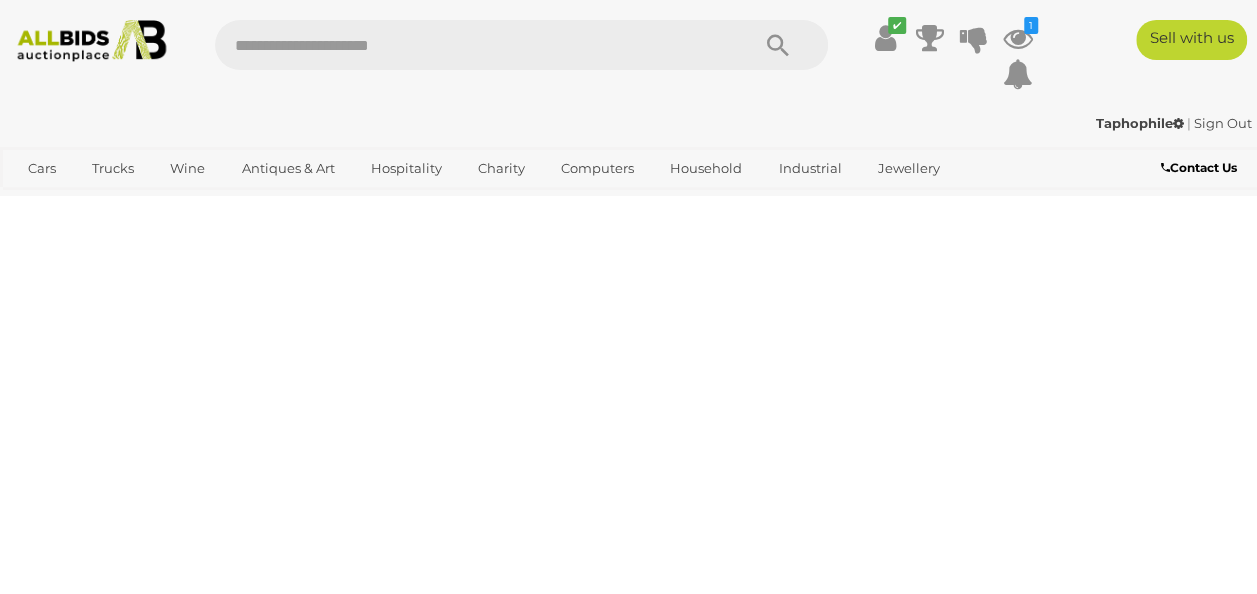 scroll, scrollTop: 0, scrollLeft: 0, axis: both 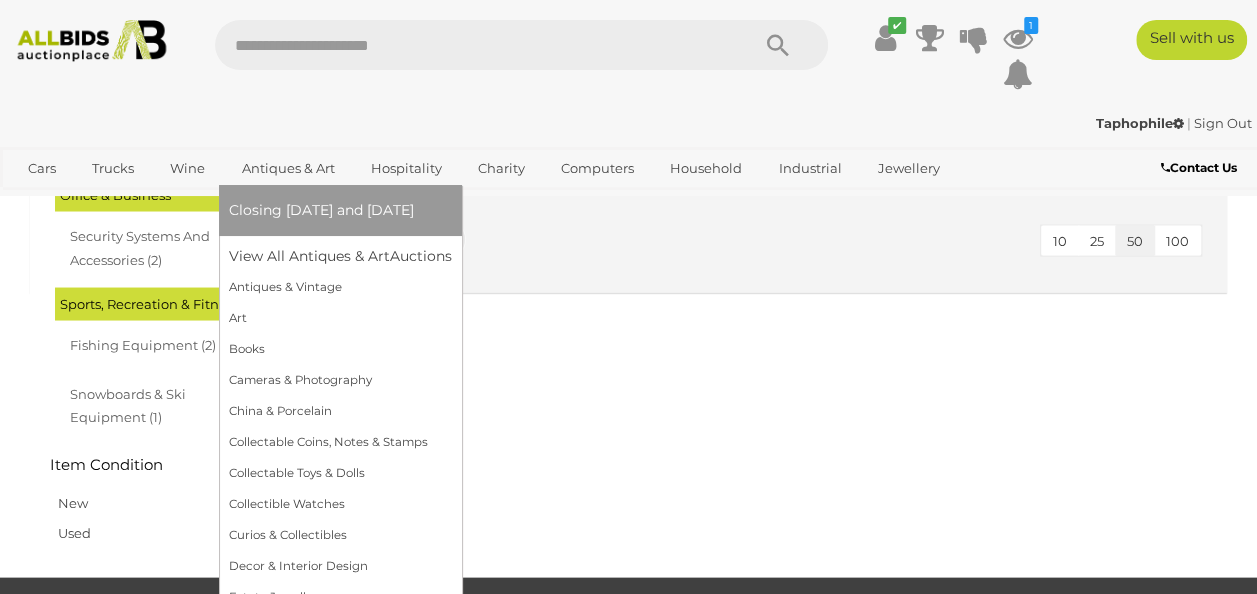 click on "Antiques & Art" at bounding box center [288, 168] 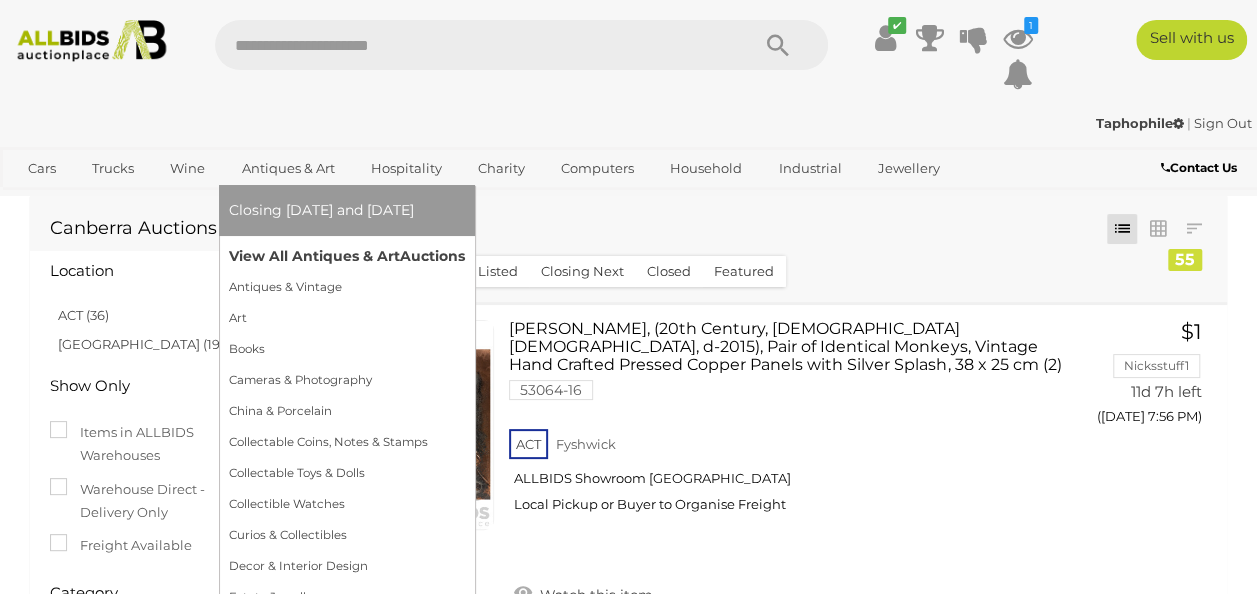 click on "View All Antiques & Art  Auctions" at bounding box center [347, 256] 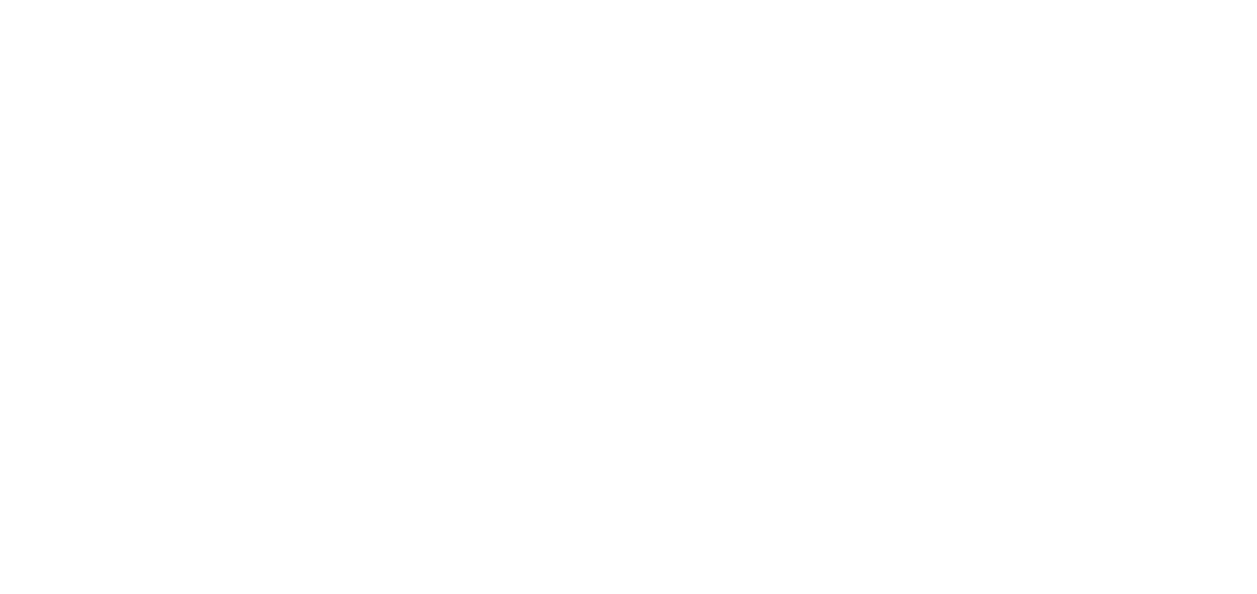 scroll, scrollTop: 0, scrollLeft: 0, axis: both 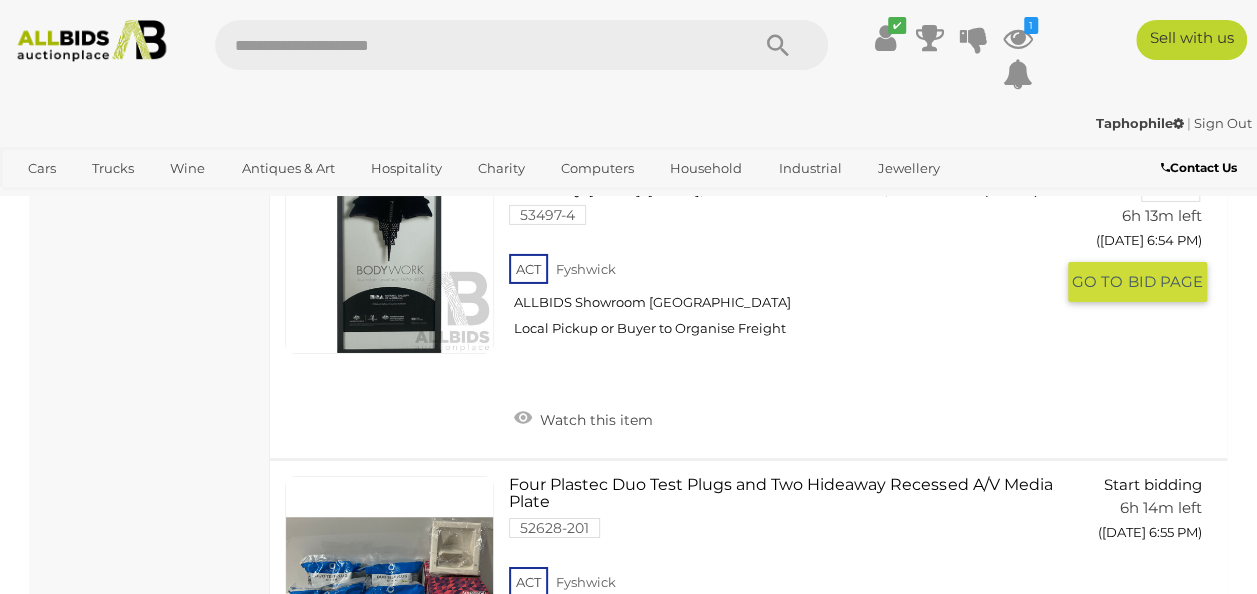 click on "Susan Cohn (20th Century, Australian), Systematic Gibsonia No. 2 Condom Pendant (1995), Image Part of Bodywork - Australian Jewellery 1970-2012, NGA Exhibition Poster, 30 x 63 cm (frame)
53497-4
ACT
Fyshwick" at bounding box center [788, 249] 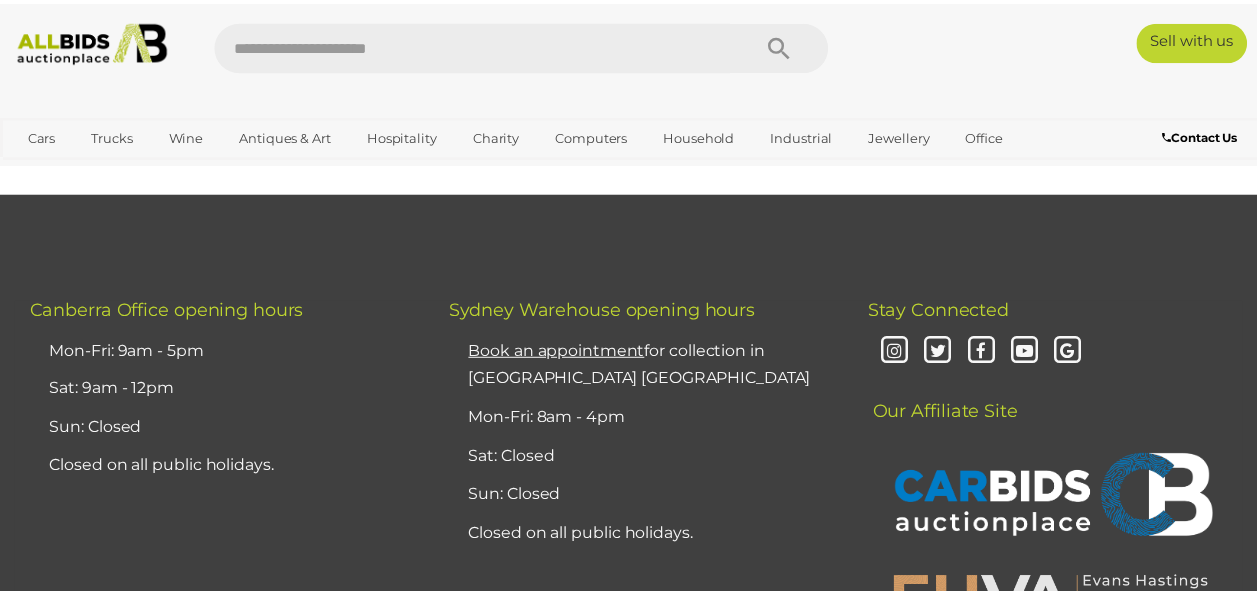 scroll, scrollTop: 0, scrollLeft: 0, axis: both 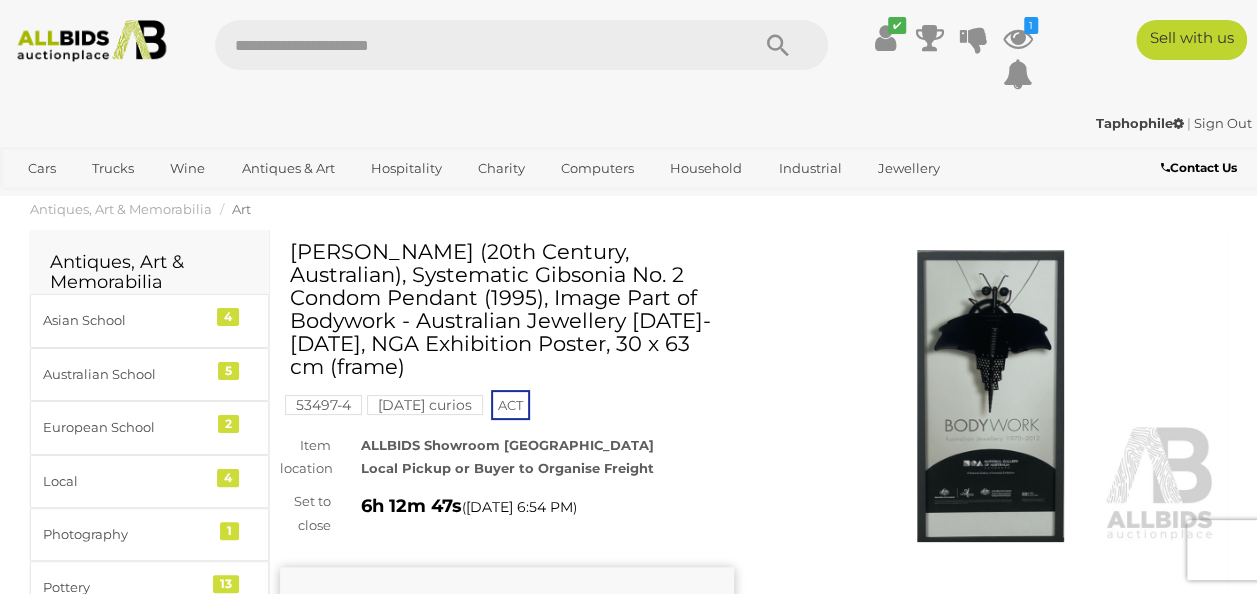 click at bounding box center (991, 396) 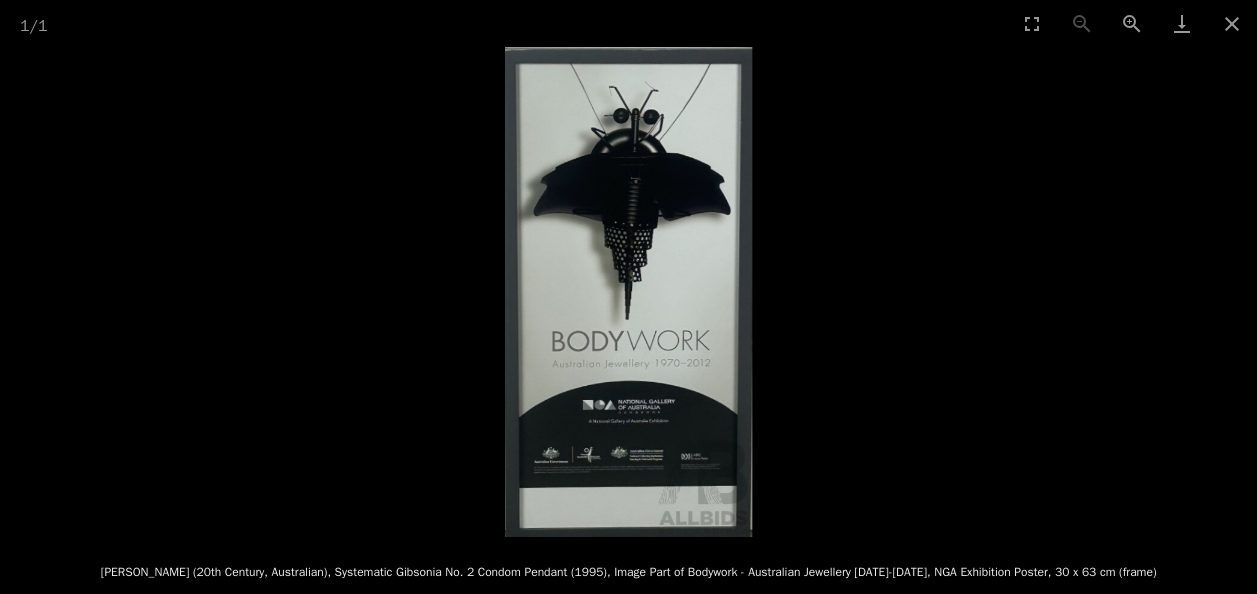 scroll, scrollTop: 35, scrollLeft: 0, axis: vertical 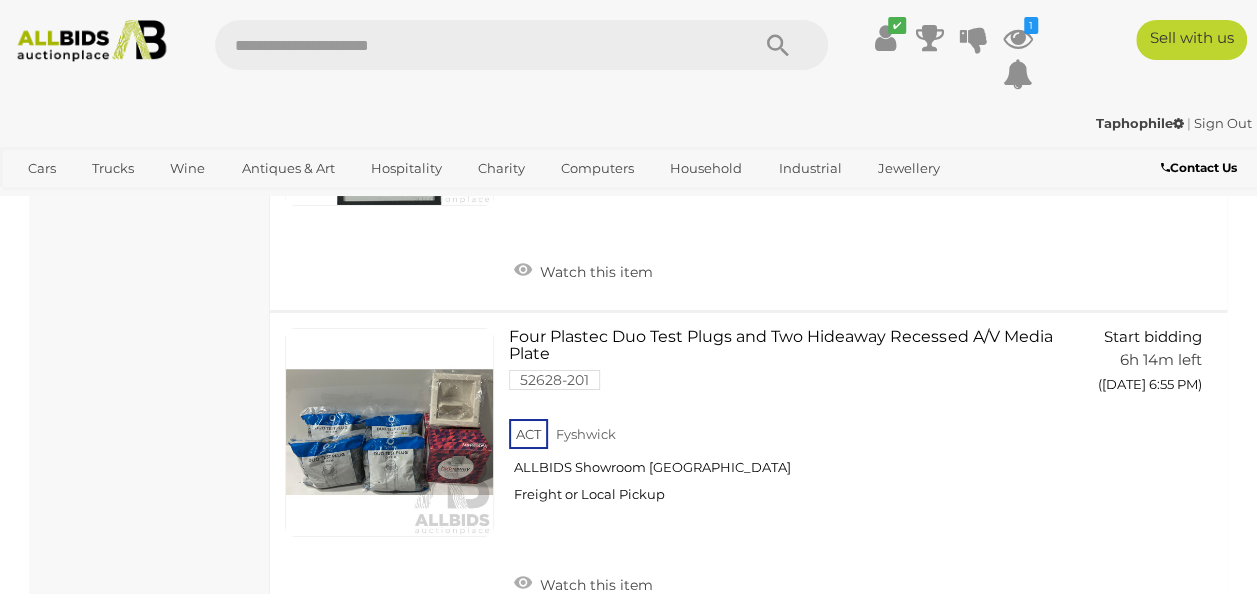 click on "ACT
Fyshwick
ALLBIDS Showroom Fyshwick
Local Pickup or Buyer to Organise Freight" at bounding box center [780, 153] 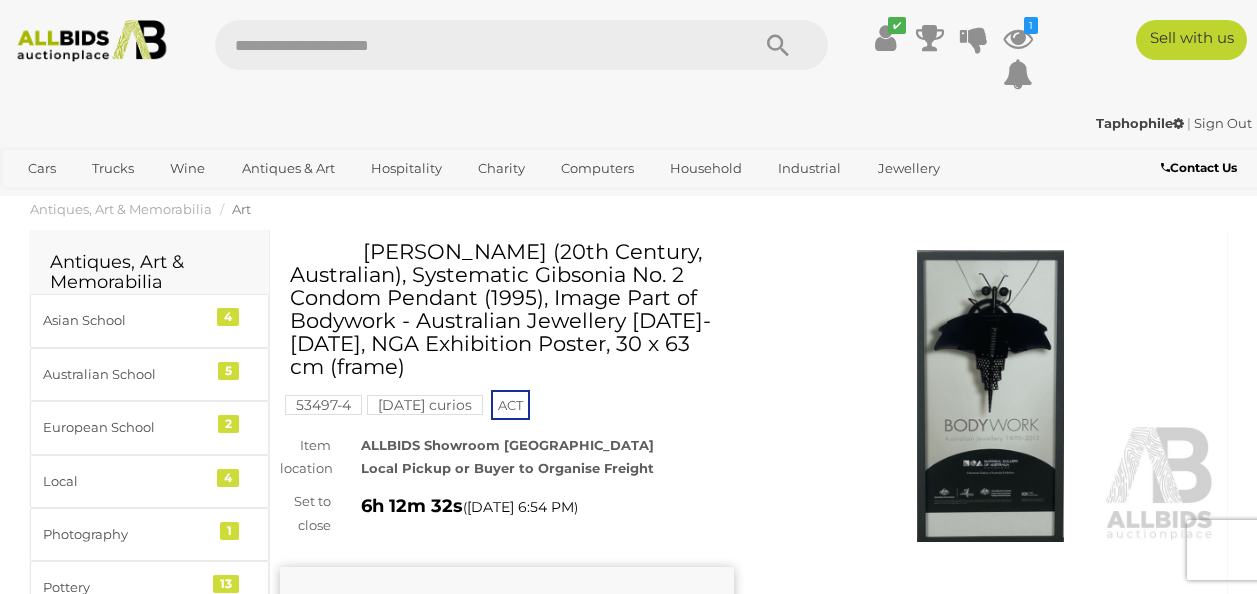 scroll, scrollTop: 0, scrollLeft: 0, axis: both 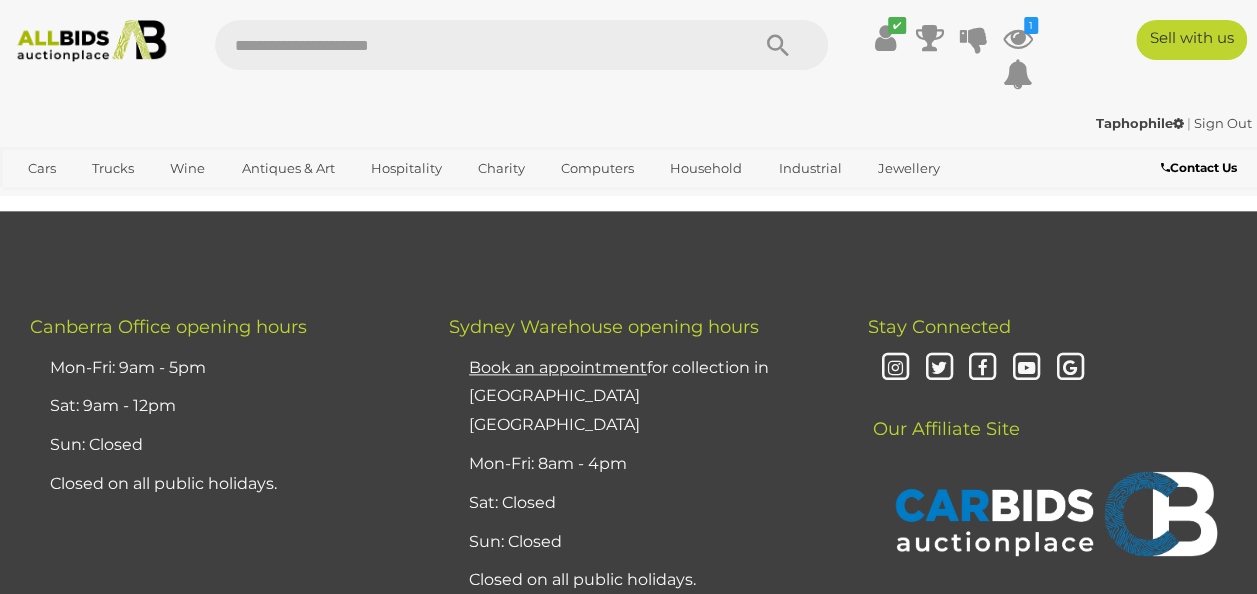 click on "2" at bounding box center [403, 138] 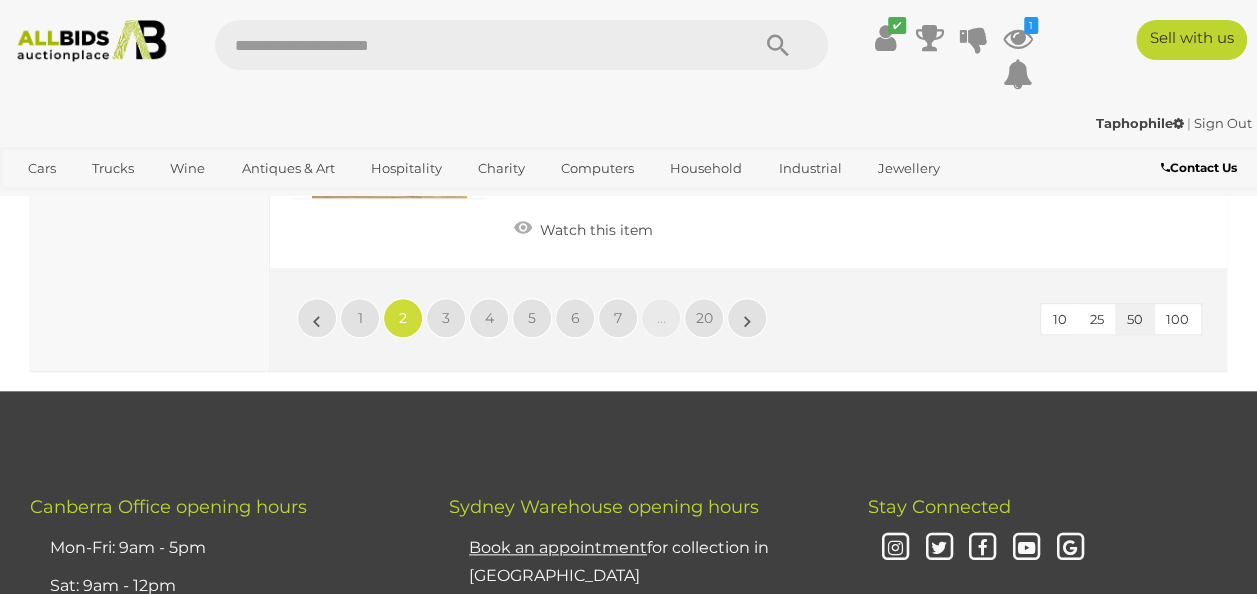 scroll, scrollTop: 15980, scrollLeft: 0, axis: vertical 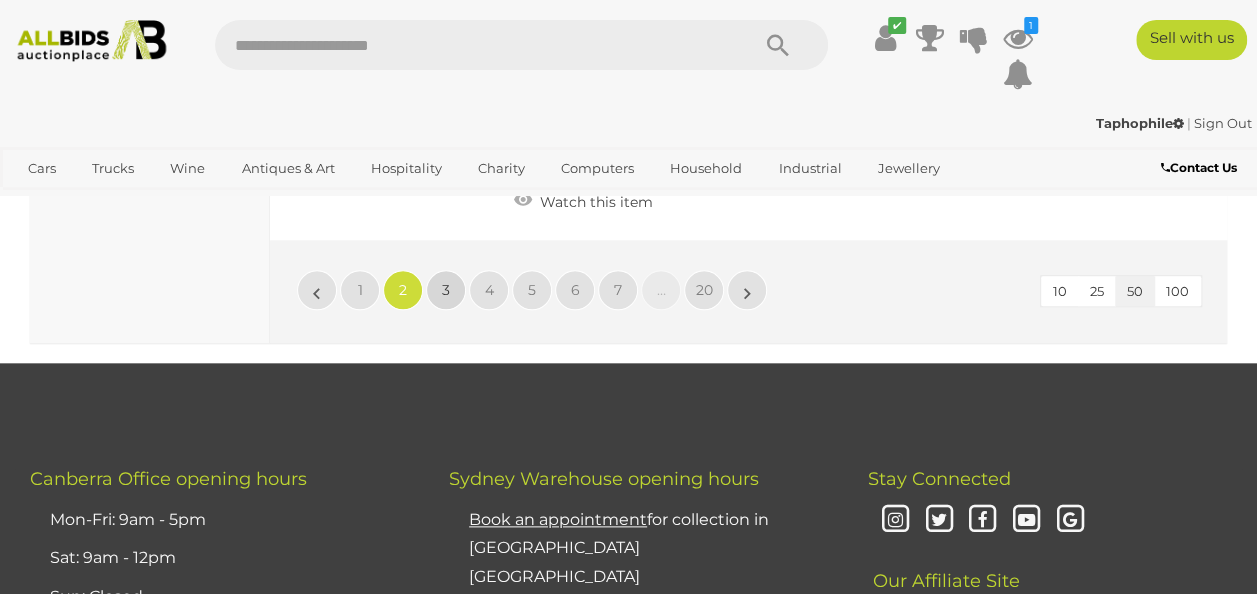 click on "3" at bounding box center [446, 290] 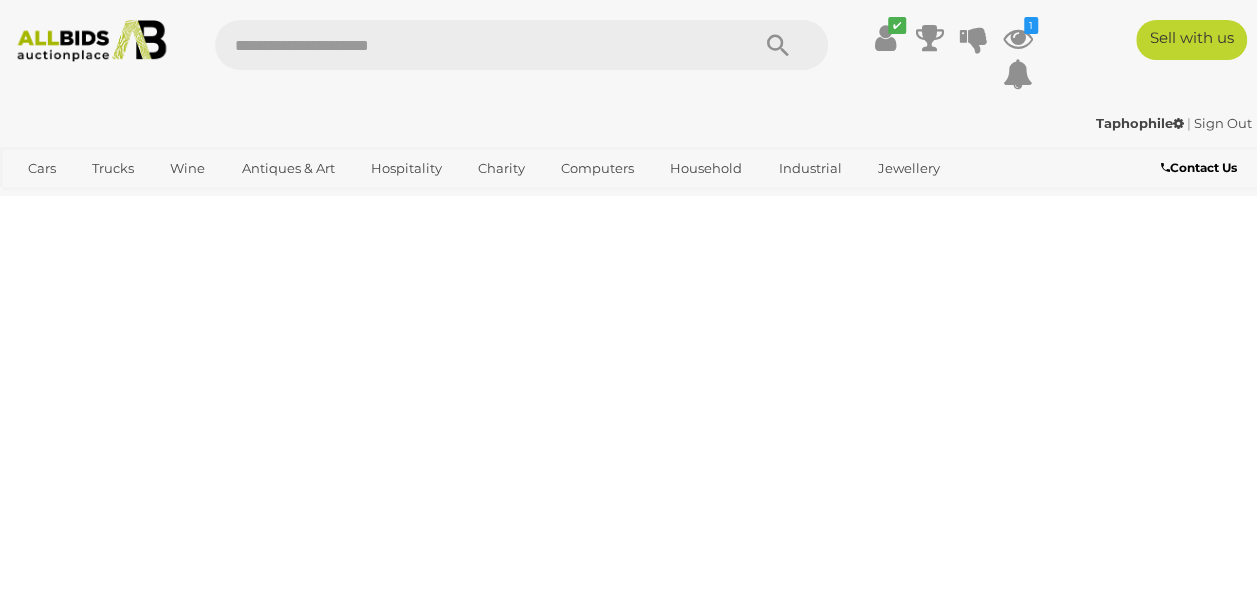 scroll, scrollTop: 446, scrollLeft: 0, axis: vertical 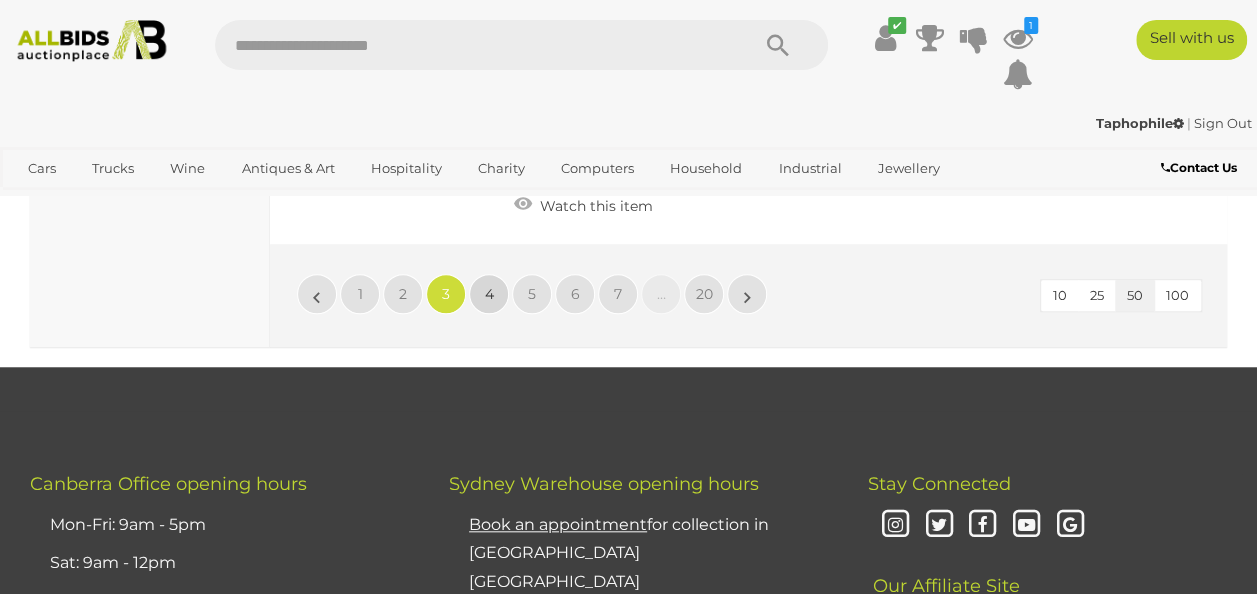 click on "4" at bounding box center (489, 294) 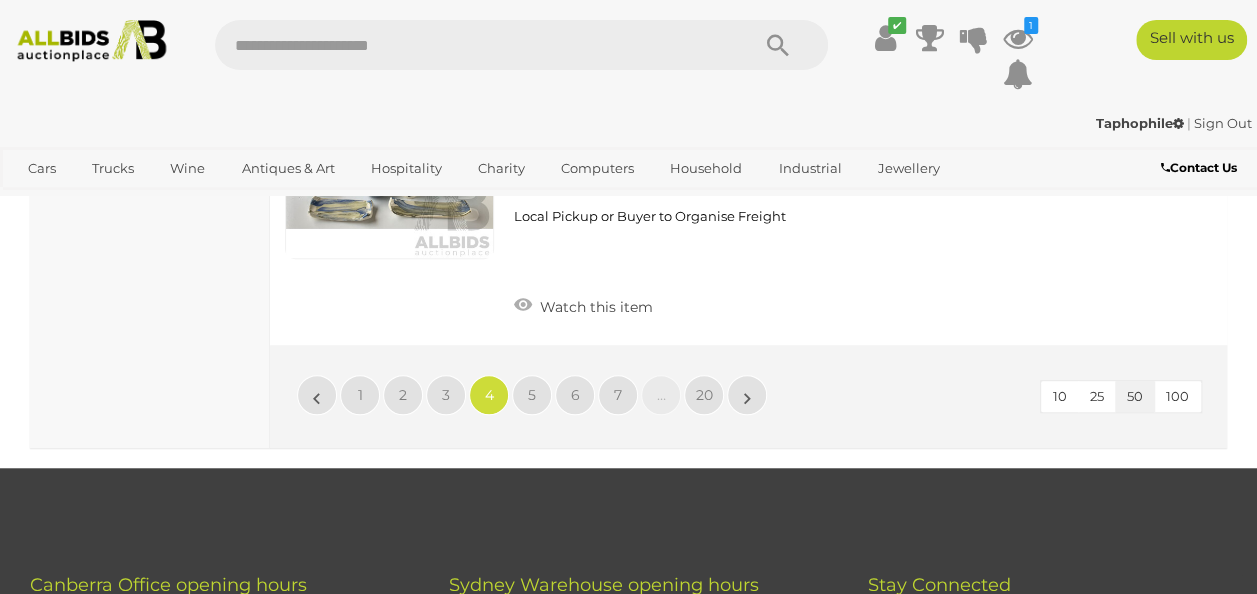 scroll, scrollTop: 15680, scrollLeft: 0, axis: vertical 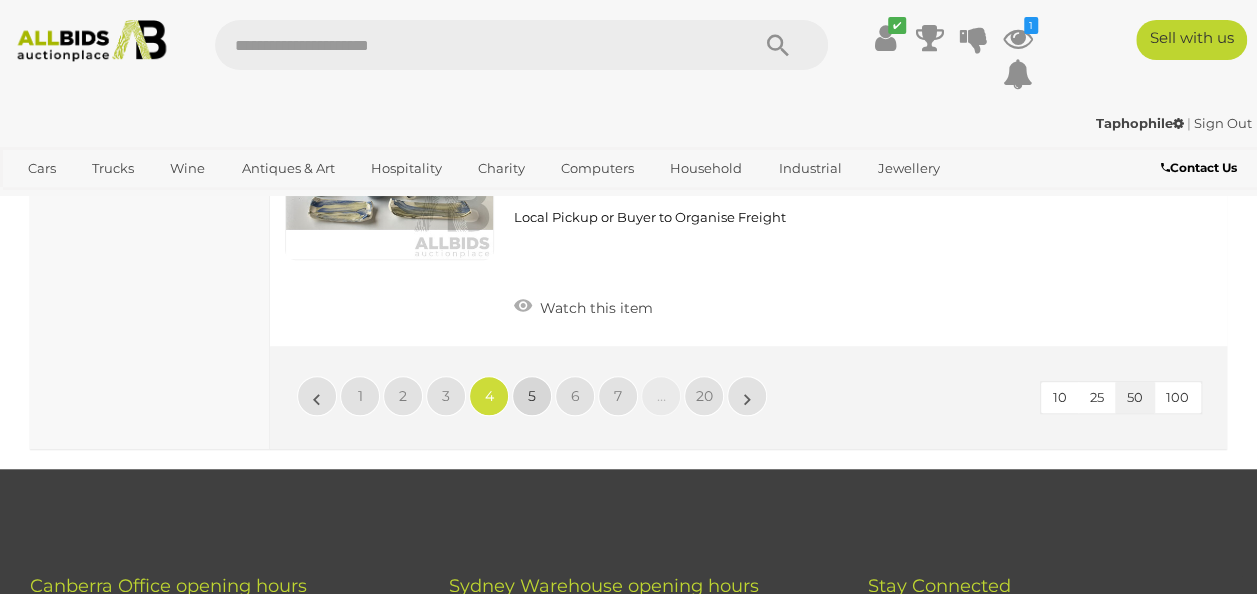 click on "5" at bounding box center (532, 396) 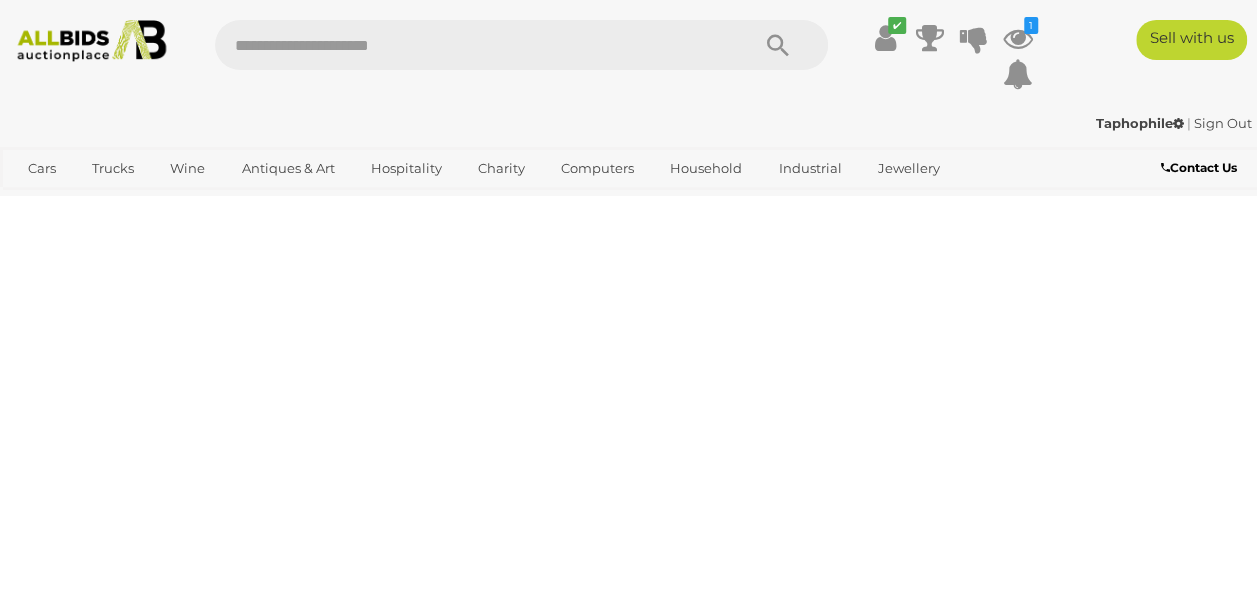 scroll, scrollTop: 446, scrollLeft: 0, axis: vertical 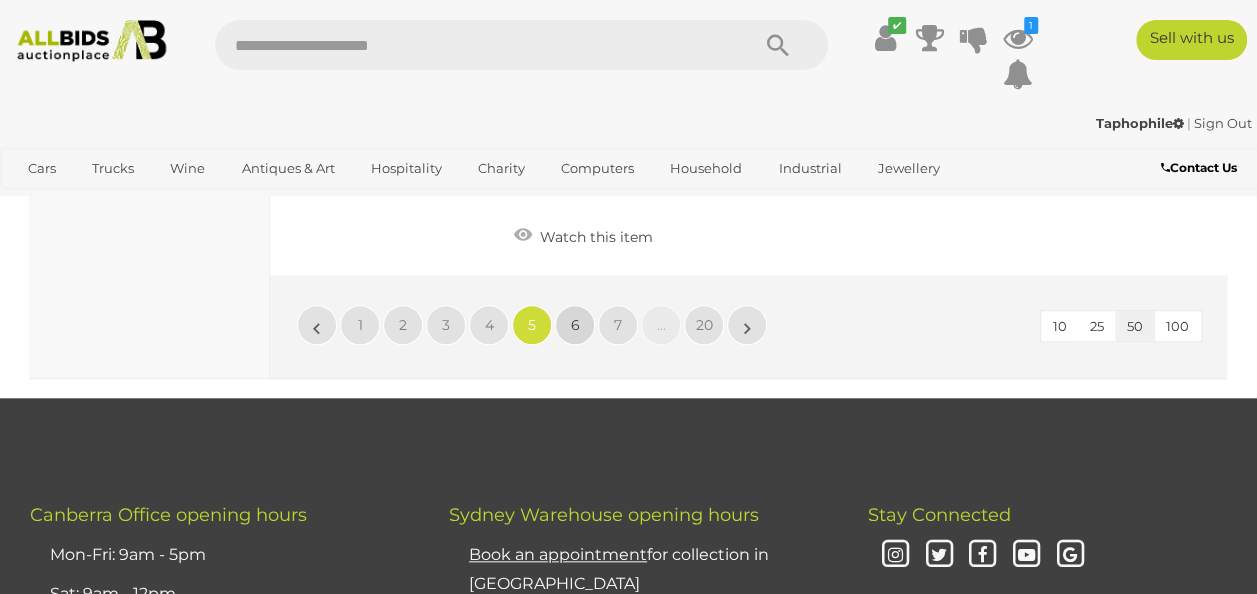 click on "6" at bounding box center [575, 325] 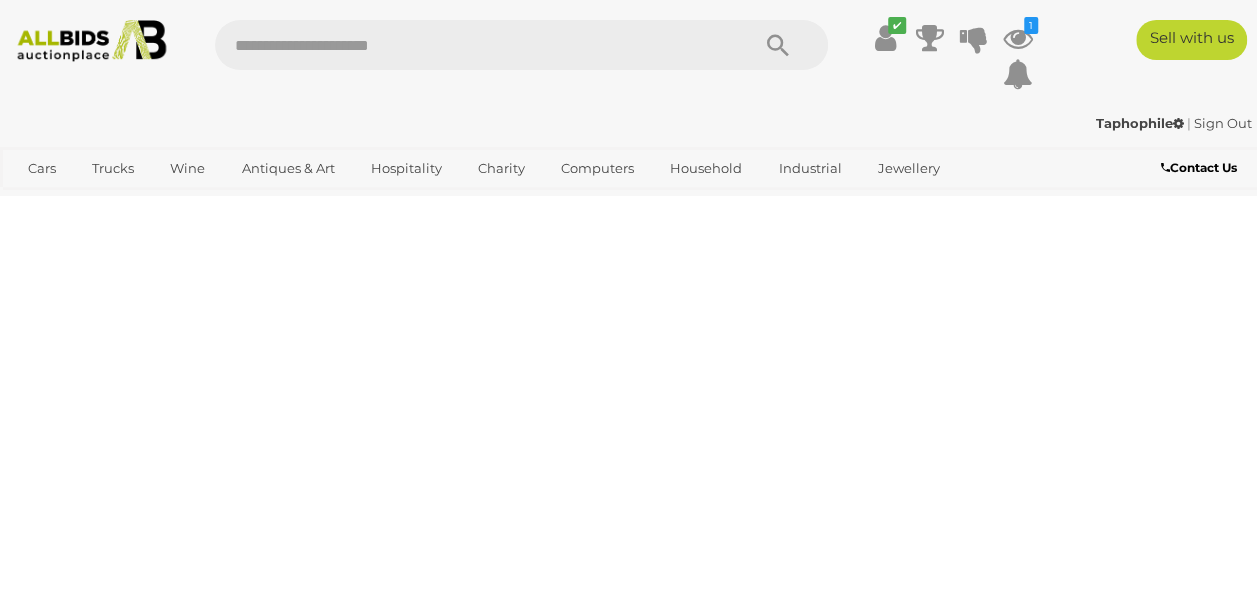 scroll, scrollTop: 446, scrollLeft: 0, axis: vertical 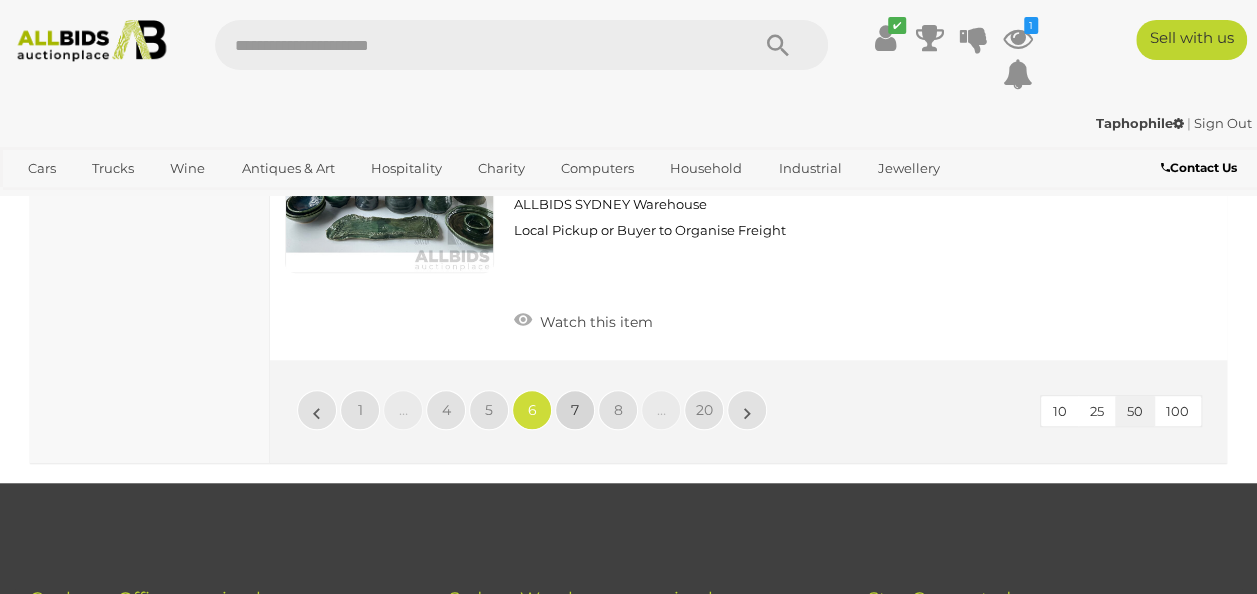 click on "7" at bounding box center (575, 410) 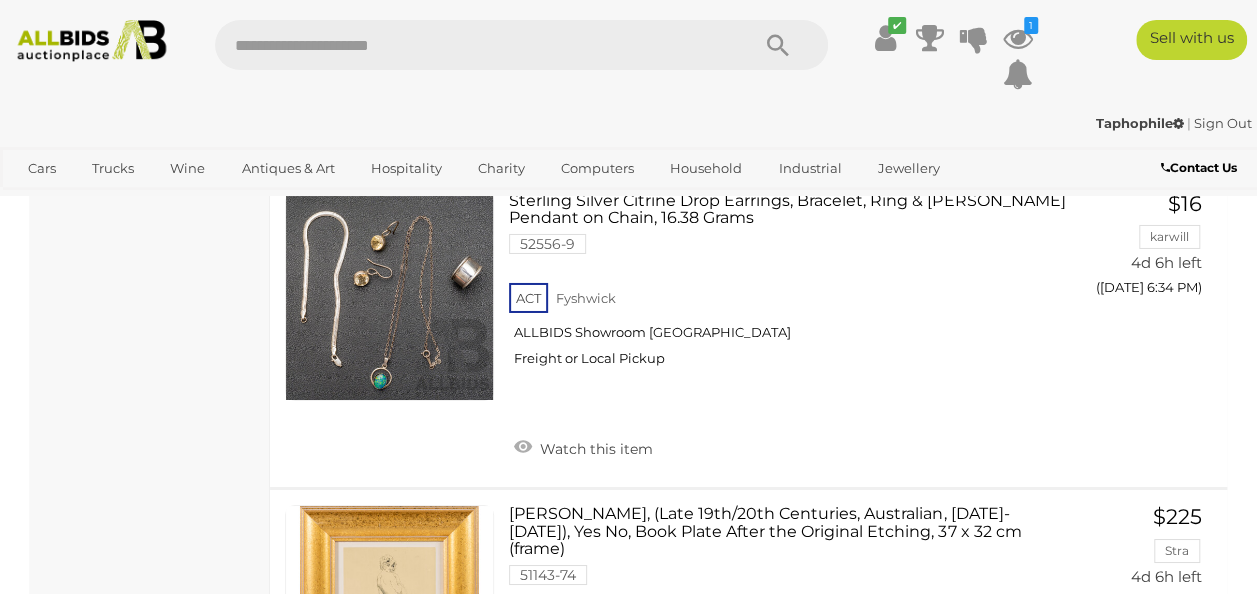 scroll, scrollTop: 3358, scrollLeft: 0, axis: vertical 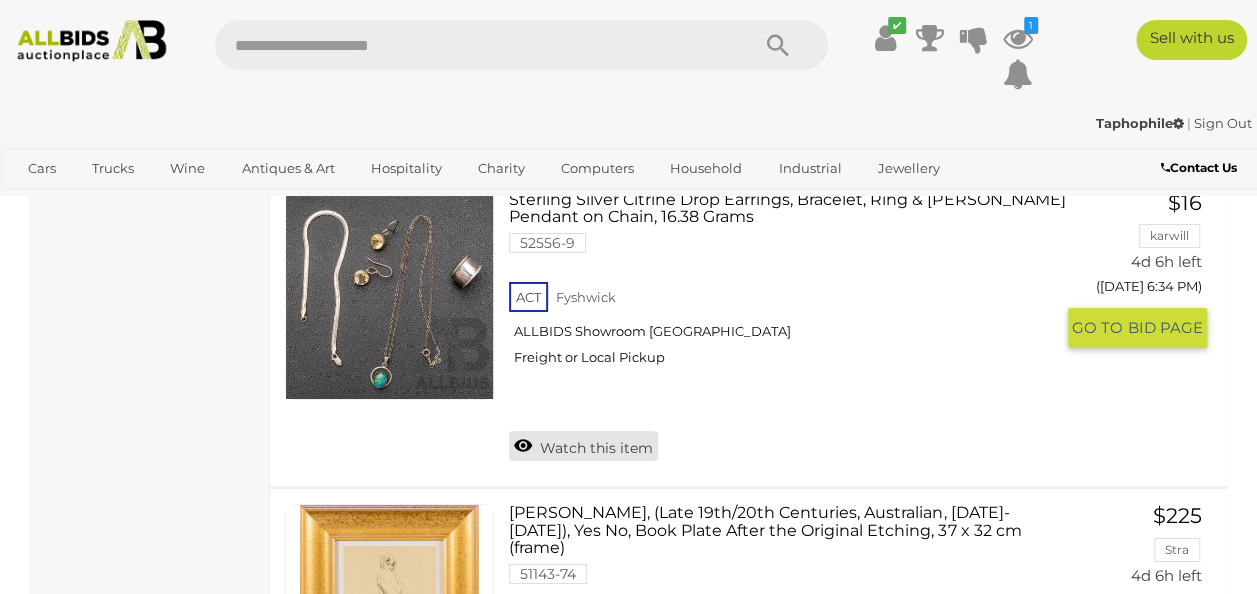 click on "Watch this item" at bounding box center (583, 446) 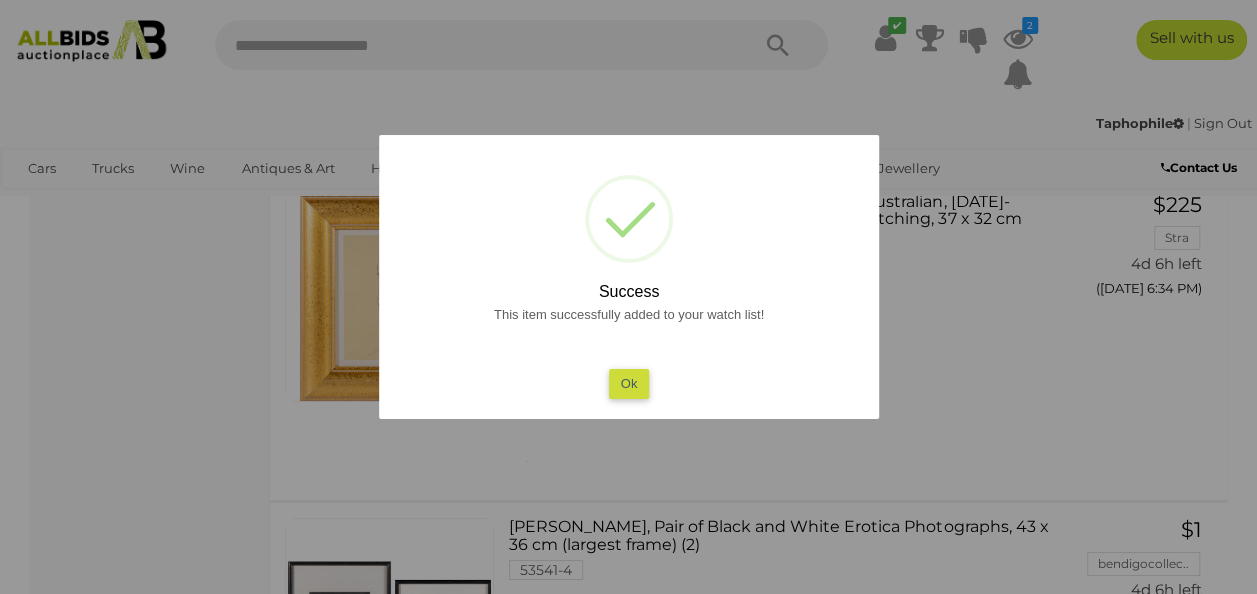 scroll, scrollTop: 3646, scrollLeft: 0, axis: vertical 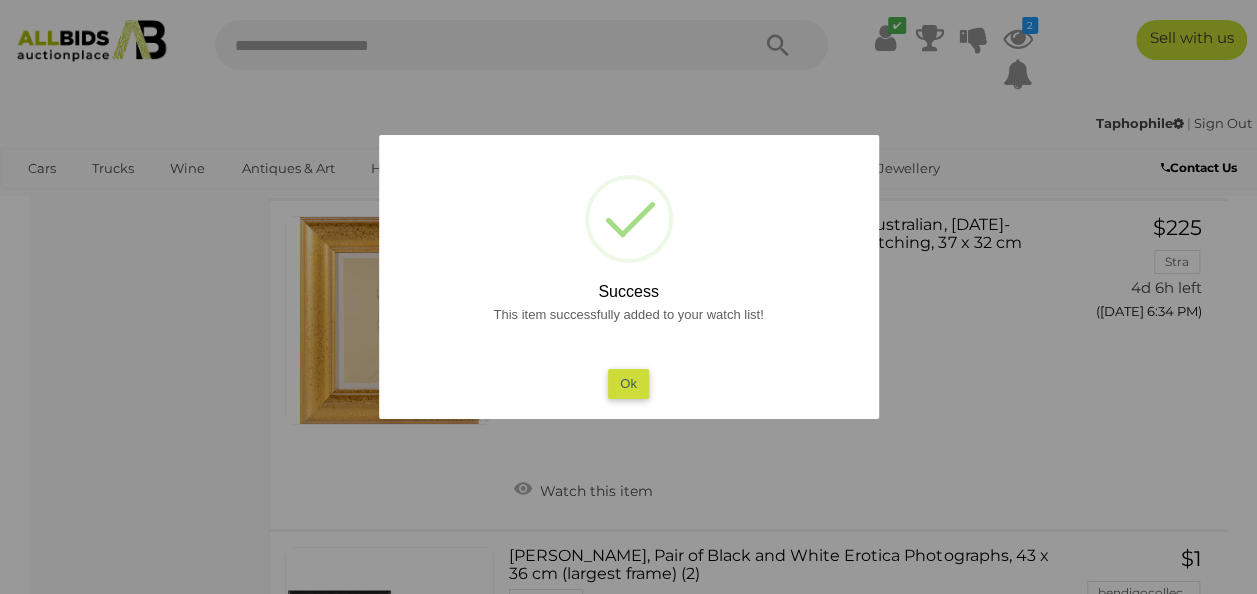 click on "Ok" at bounding box center [628, 383] 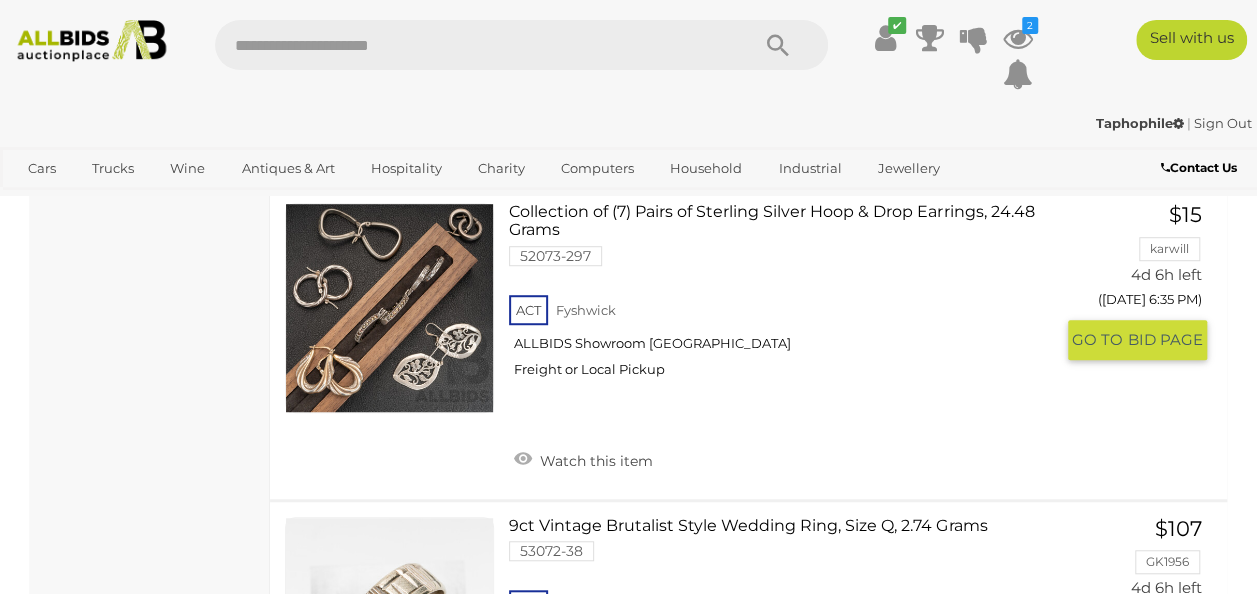 scroll, scrollTop: 4302, scrollLeft: 0, axis: vertical 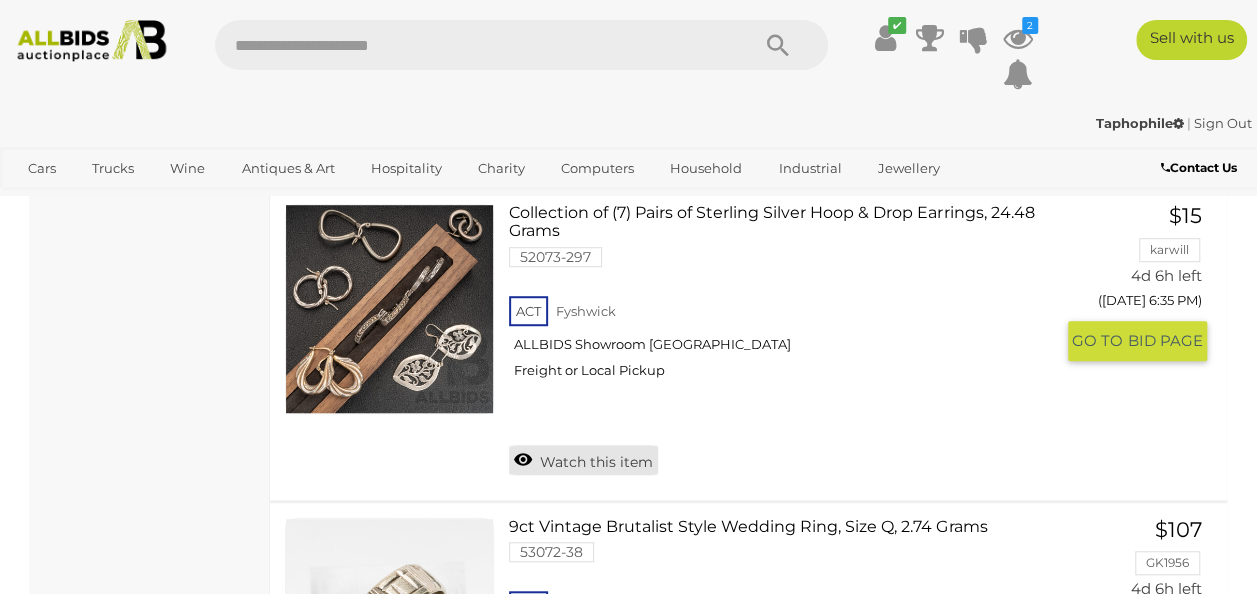 click on "Watch this item" at bounding box center (583, 460) 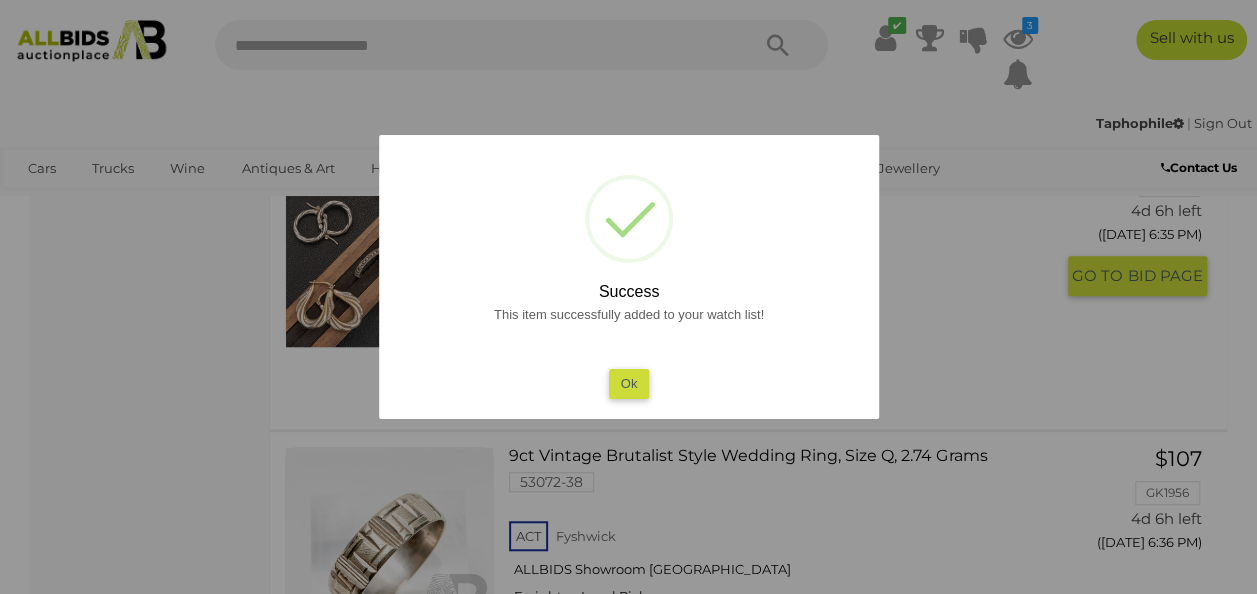 click on "Ok" at bounding box center (628, 383) 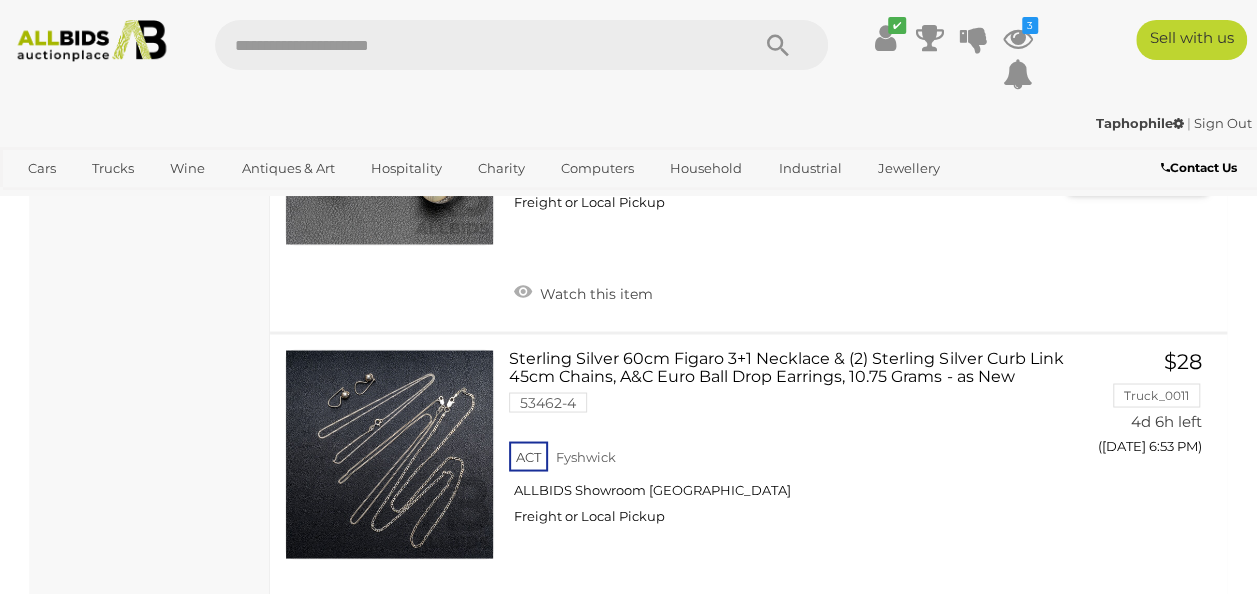 scroll, scrollTop: 12912, scrollLeft: 0, axis: vertical 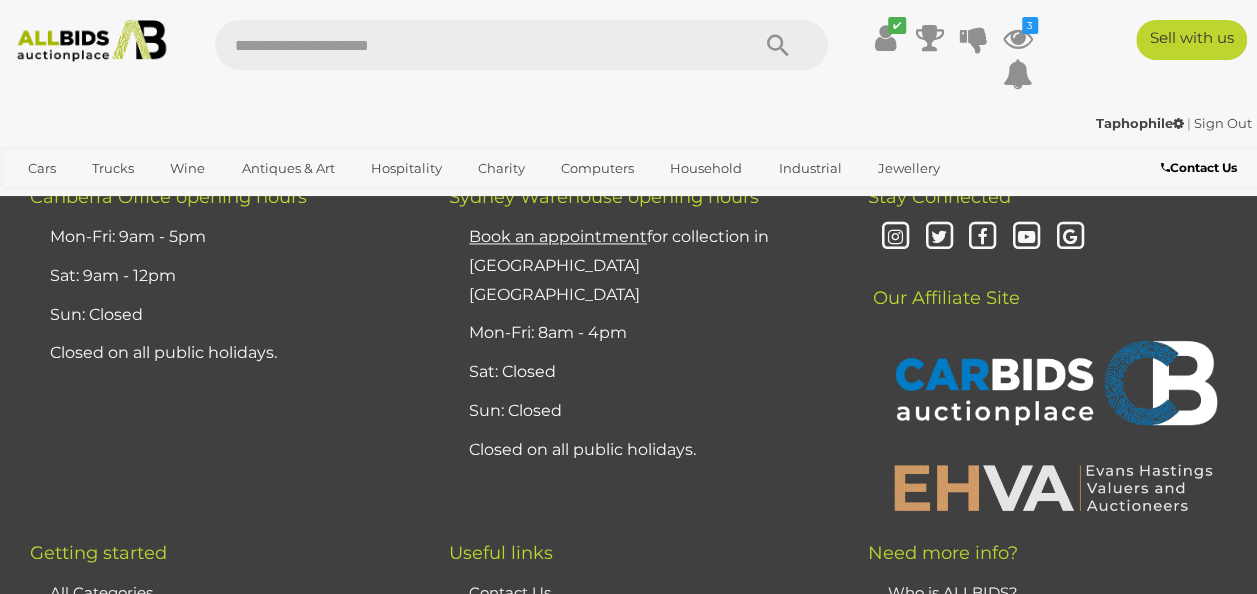 click on "8" at bounding box center (575, 7) 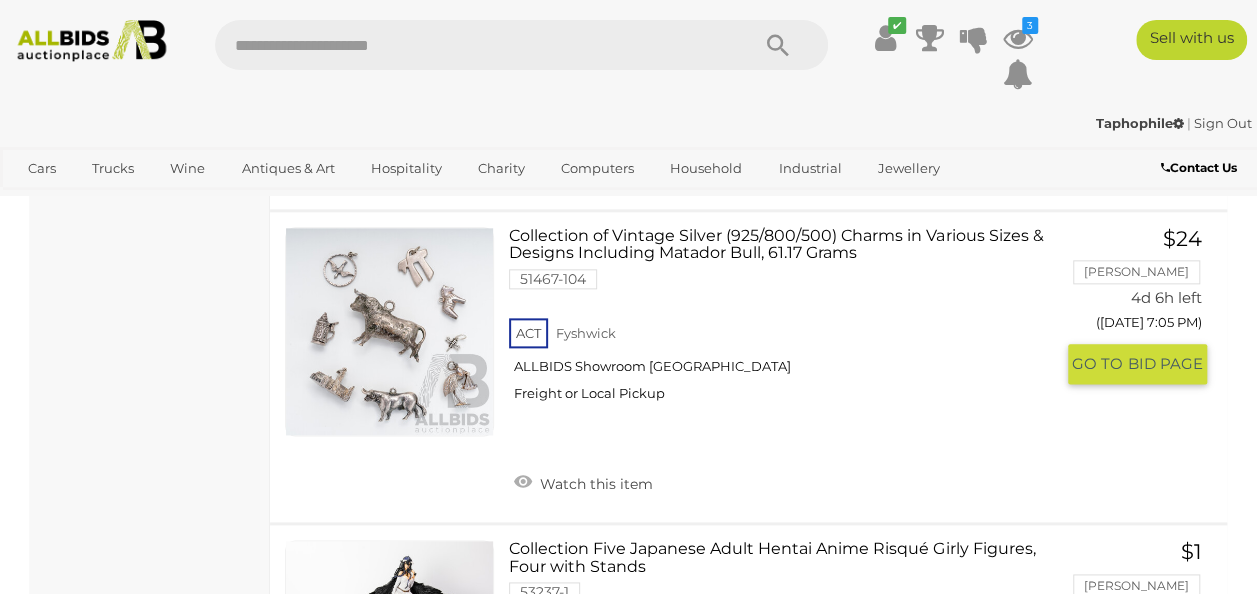 scroll, scrollTop: 4835, scrollLeft: 0, axis: vertical 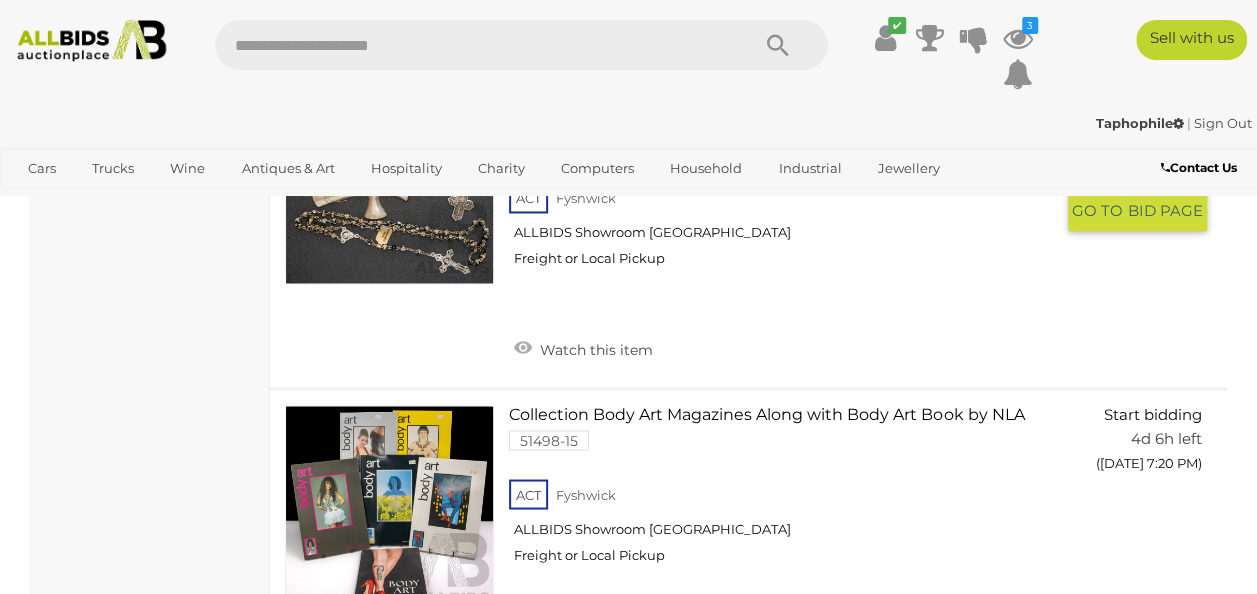 click on "ACT
Fyshwick
ALLBIDS Showroom Fyshwick
Freight or Local Pickup" at bounding box center (780, 230) 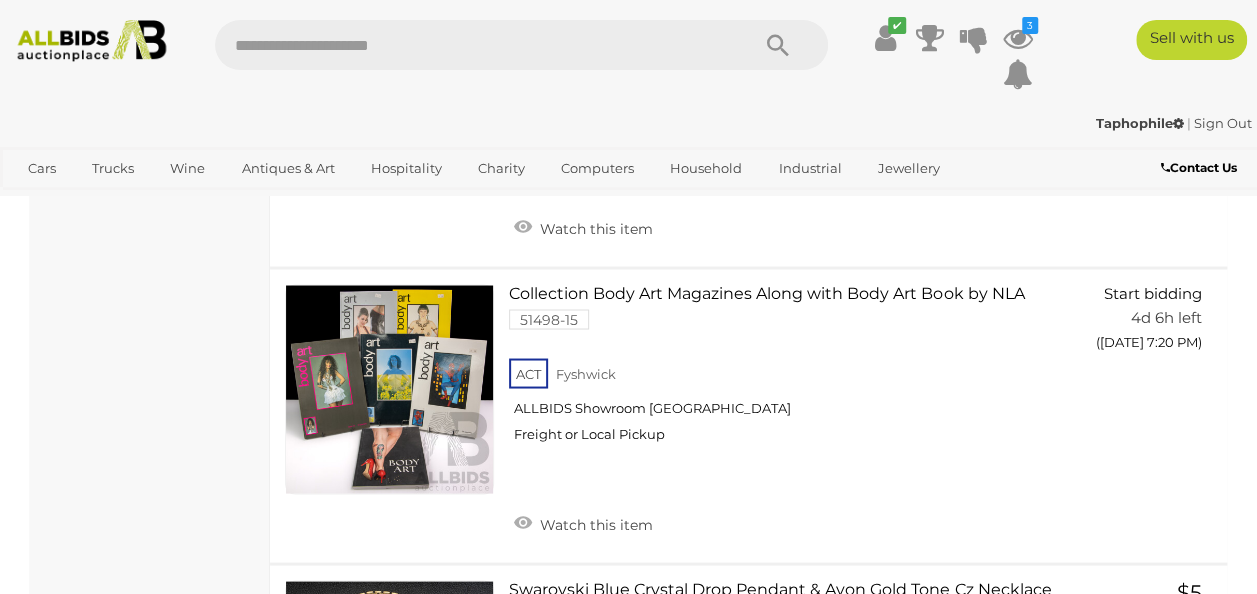 scroll, scrollTop: 12981, scrollLeft: 0, axis: vertical 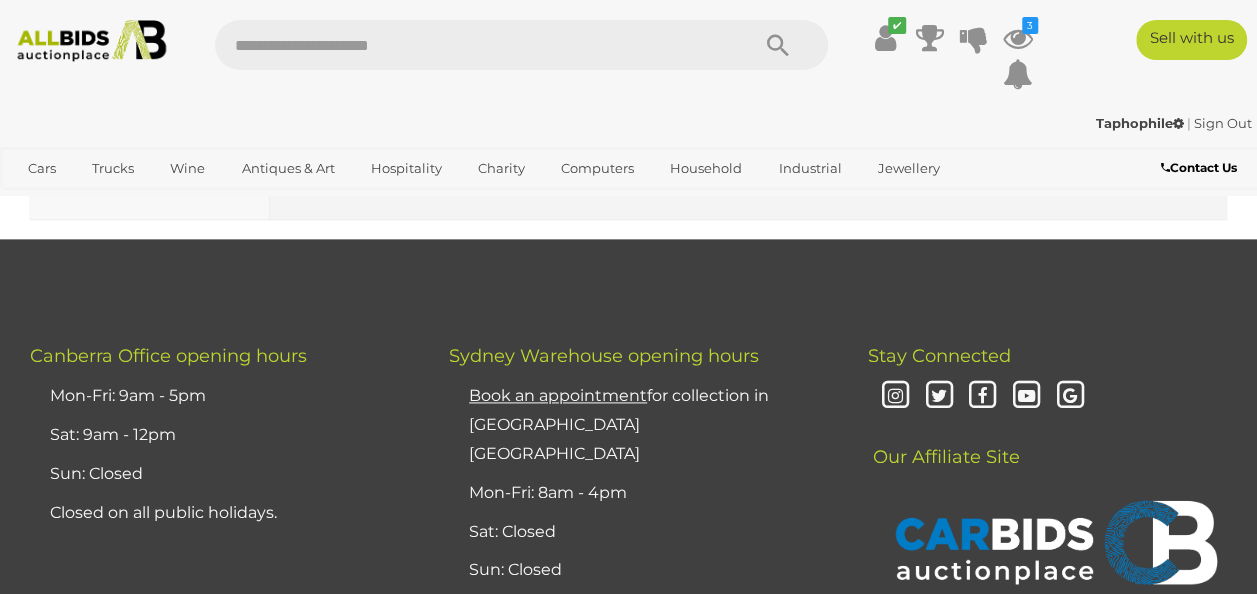 click on "9" at bounding box center (575, 166) 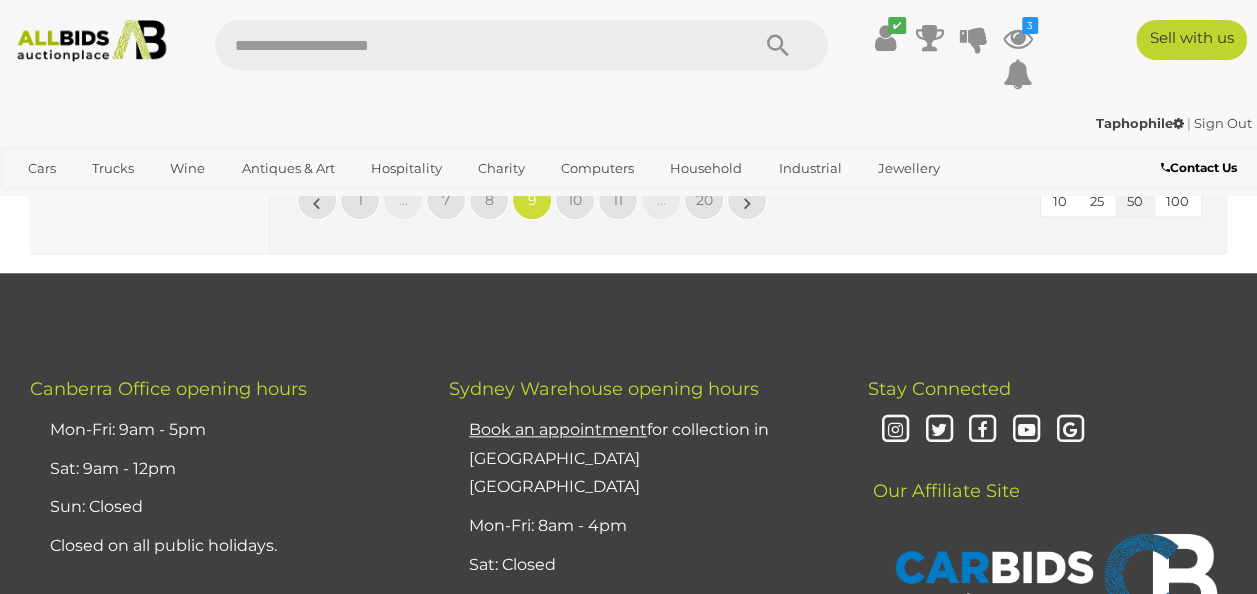 scroll, scrollTop: 15984, scrollLeft: 0, axis: vertical 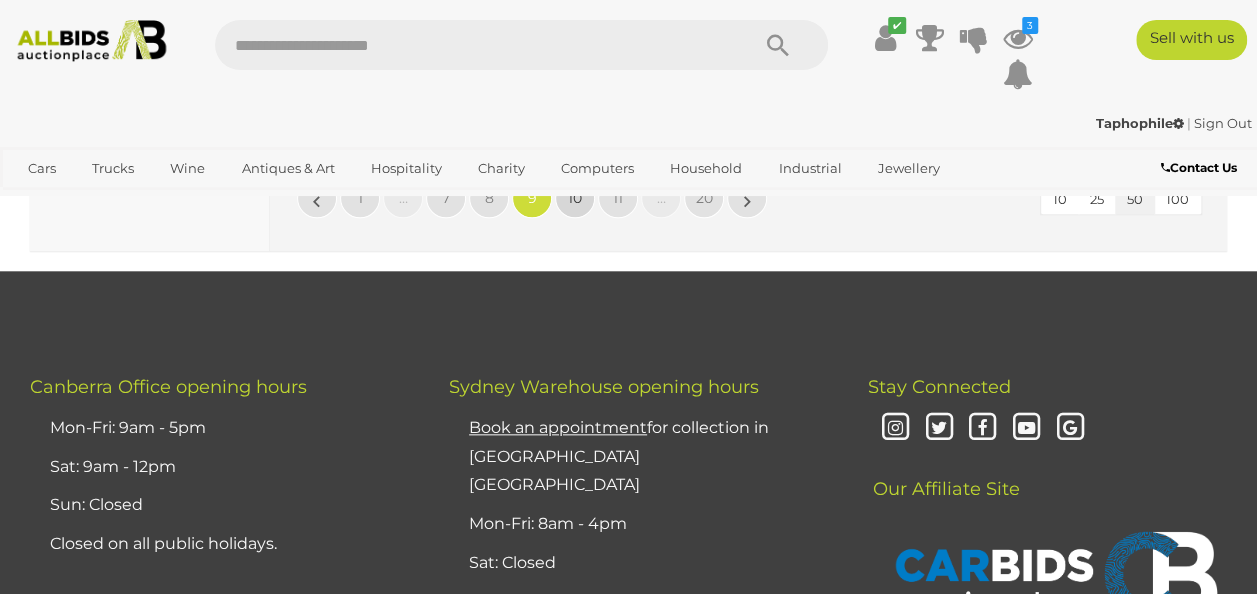 click on "10" at bounding box center (575, 198) 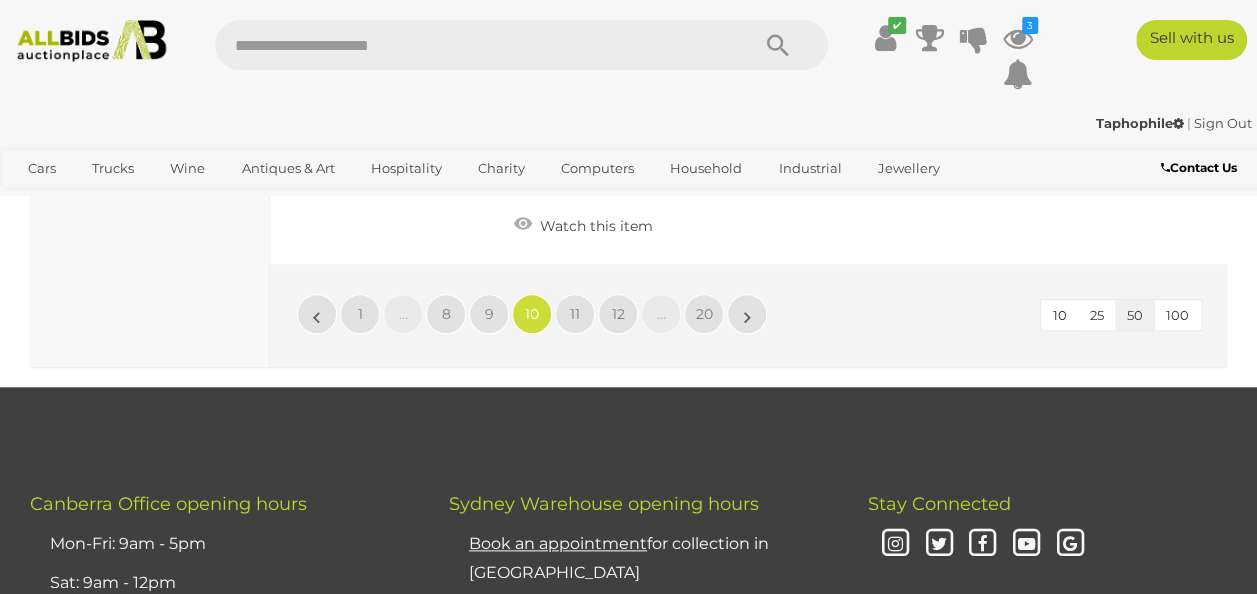 scroll, scrollTop: 15904, scrollLeft: 0, axis: vertical 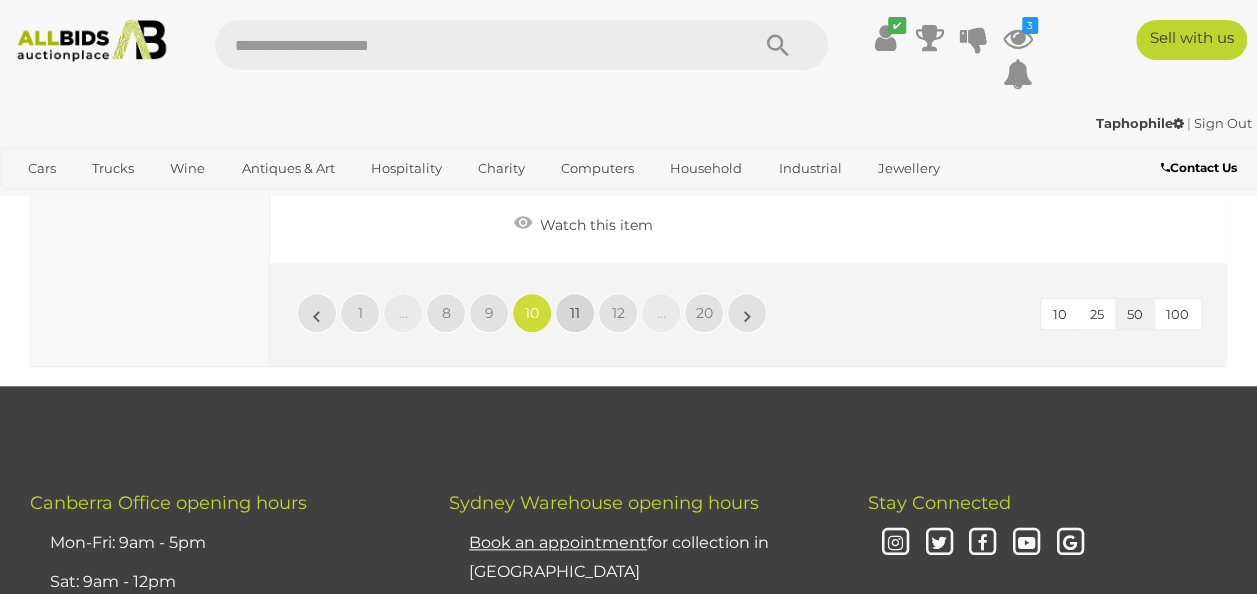click on "11" at bounding box center (575, 313) 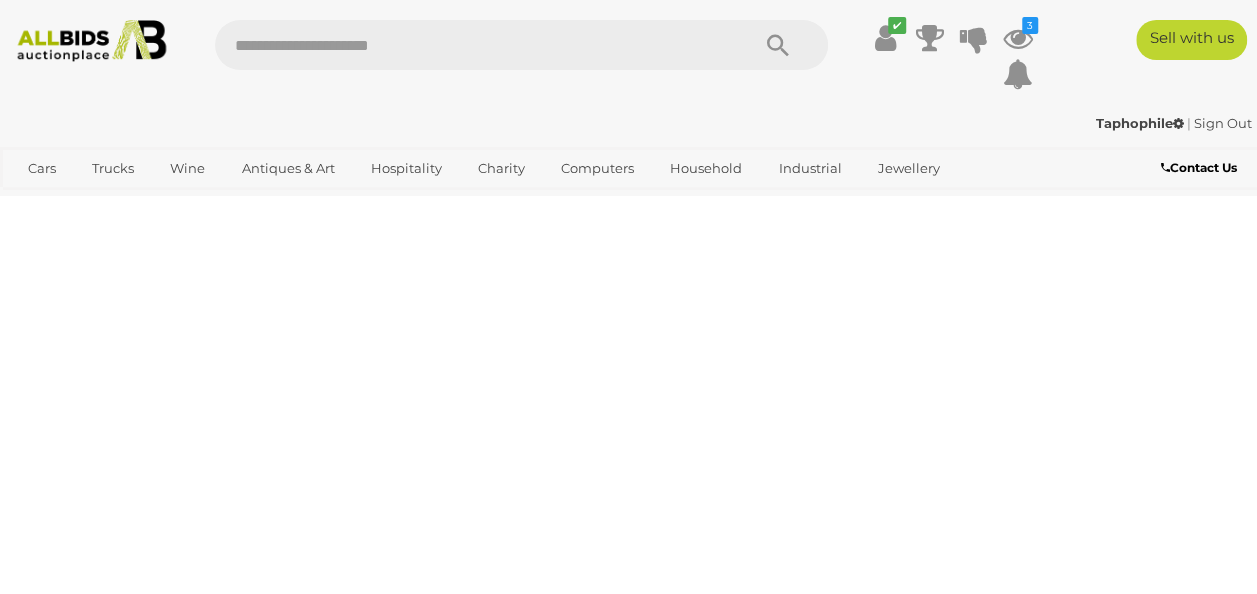 scroll, scrollTop: 446, scrollLeft: 0, axis: vertical 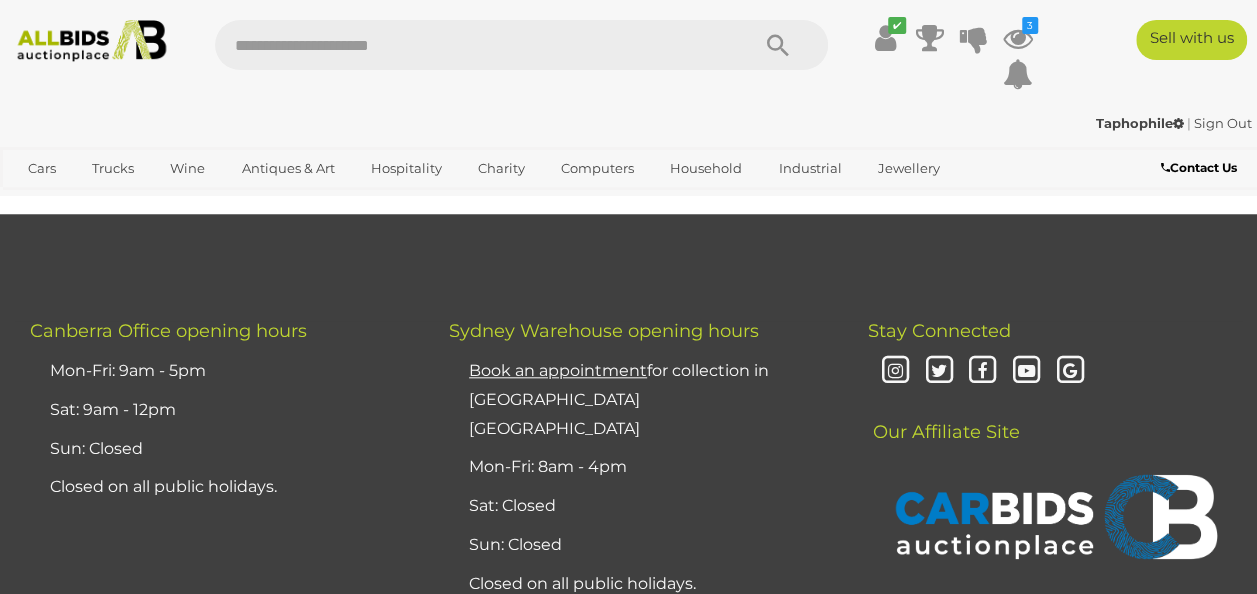 click on "12" at bounding box center [575, 141] 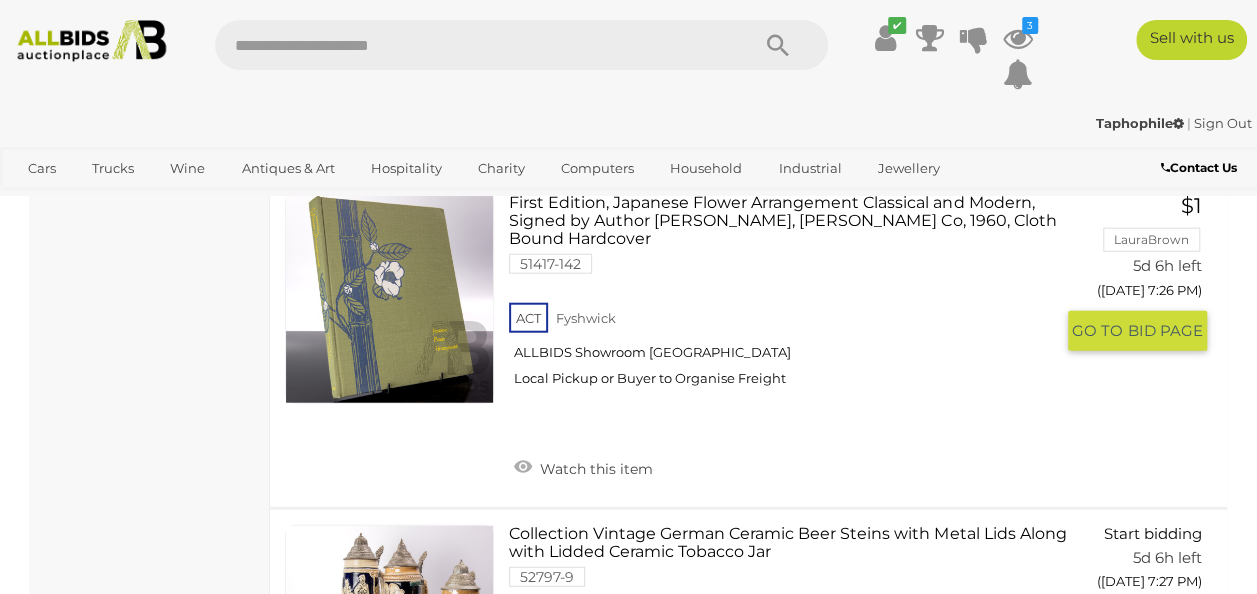 scroll, scrollTop: 2340, scrollLeft: 0, axis: vertical 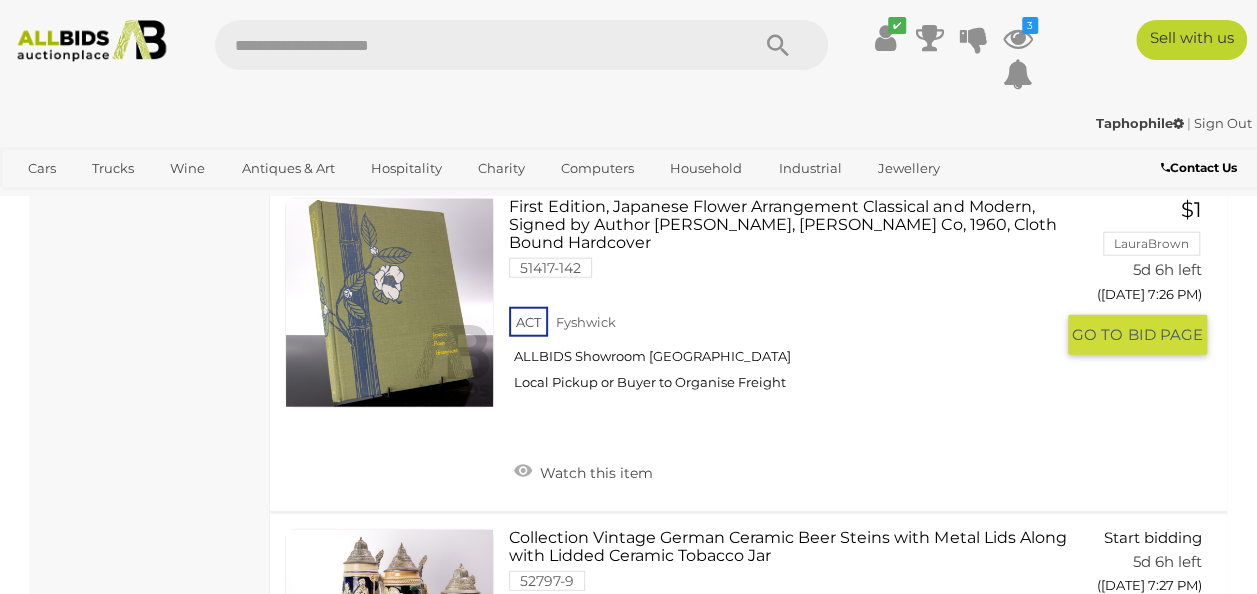 drag, startPoint x: 748, startPoint y: 260, endPoint x: 697, endPoint y: 271, distance: 52.17279 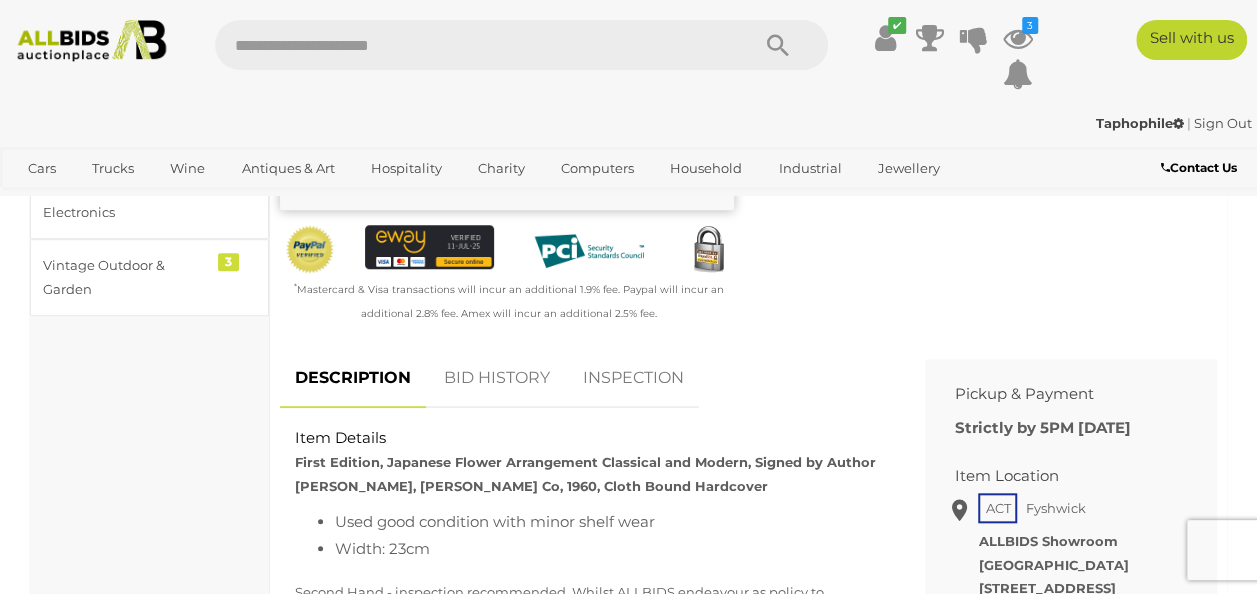 scroll, scrollTop: 742, scrollLeft: 0, axis: vertical 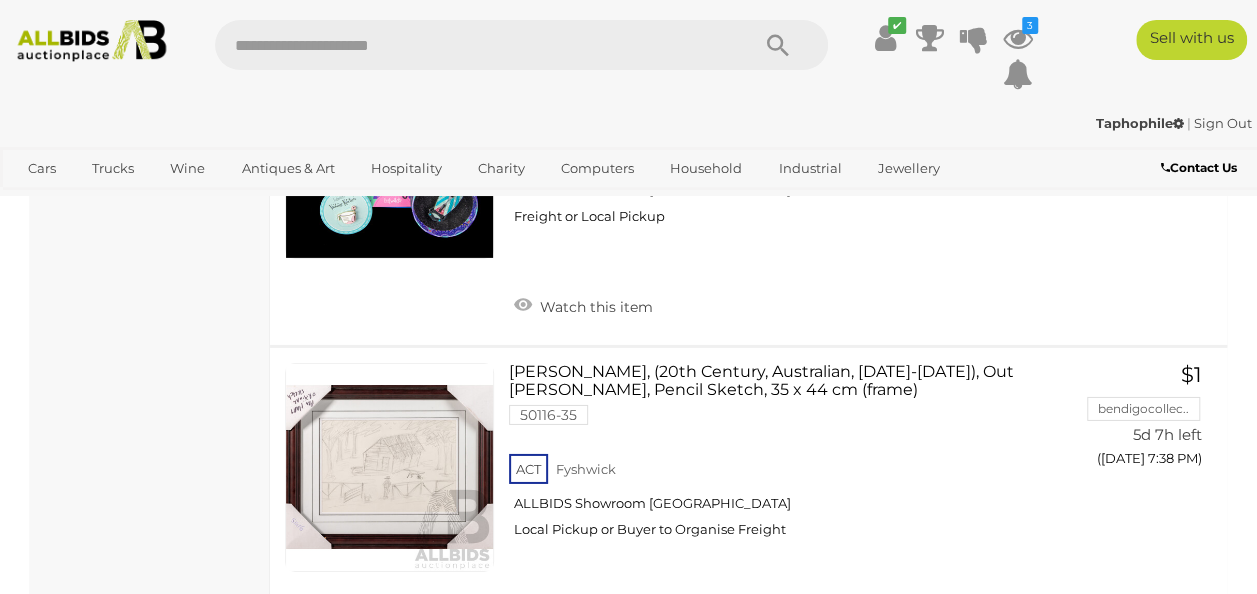 click at bounding box center [389, 154] 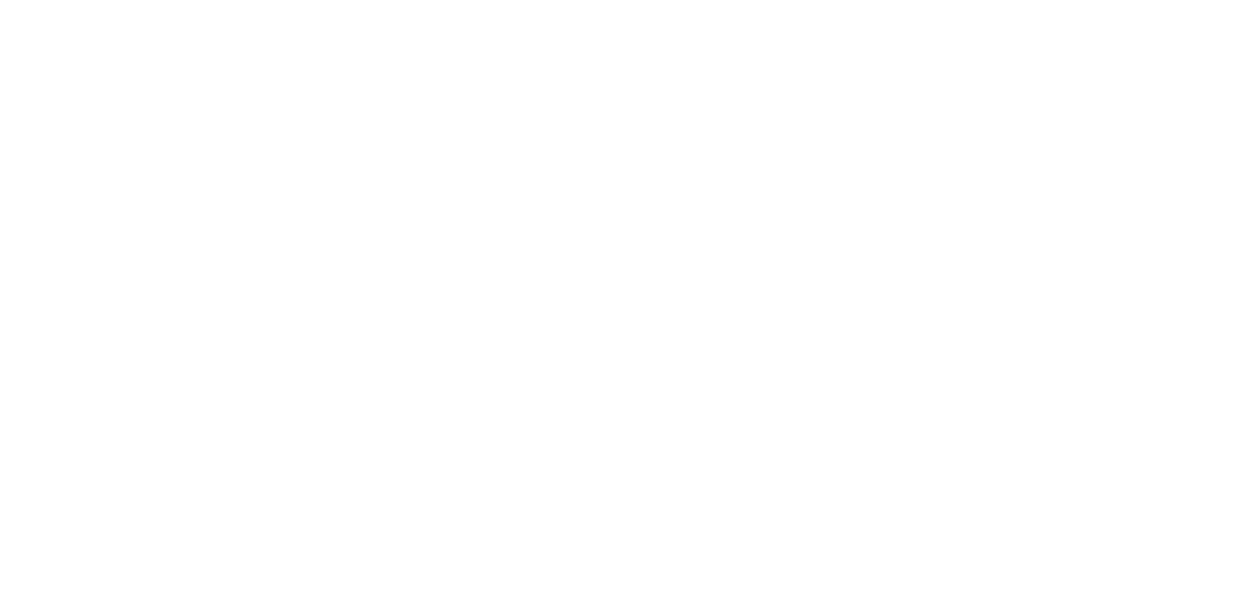scroll, scrollTop: 0, scrollLeft: 0, axis: both 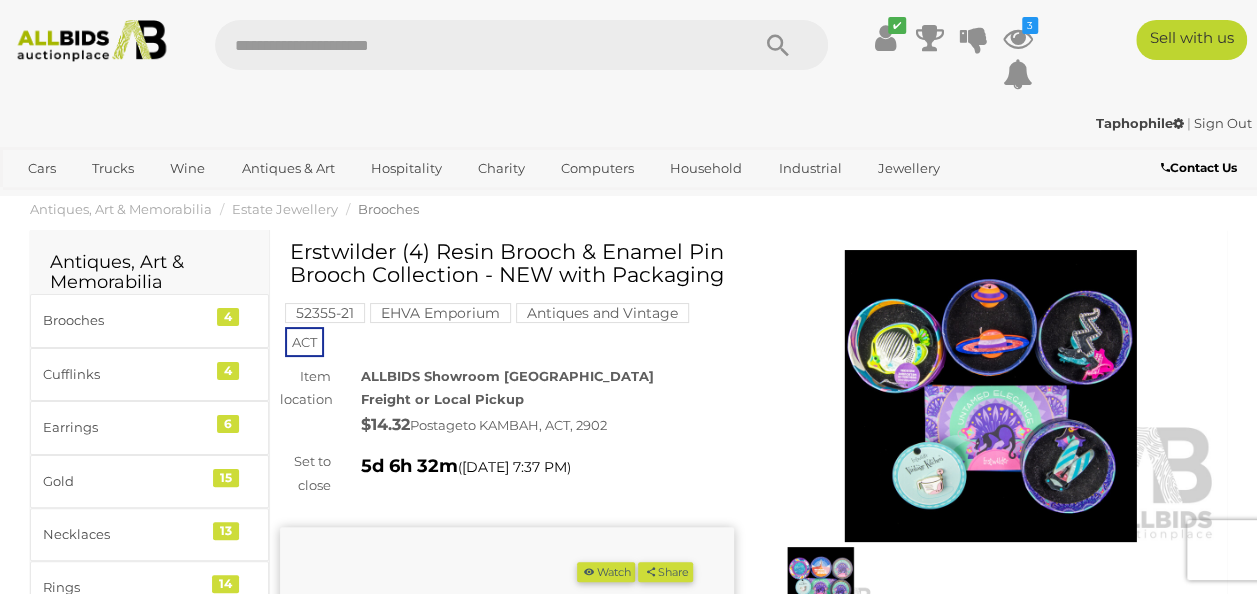 click at bounding box center (991, 396) 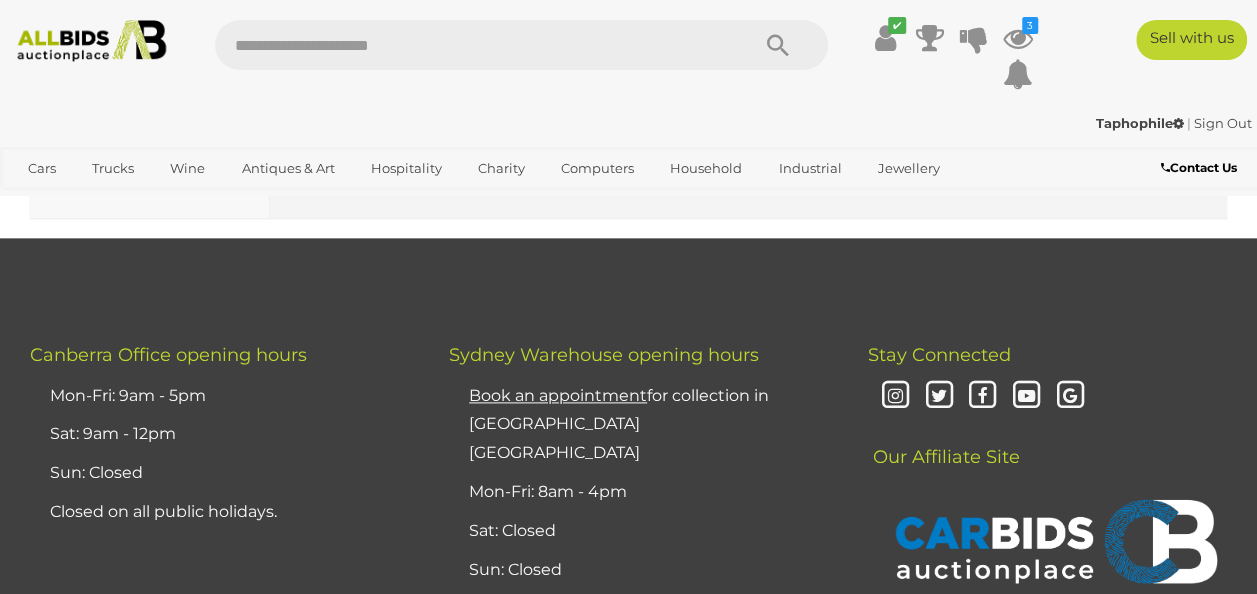scroll, scrollTop: 16210, scrollLeft: 0, axis: vertical 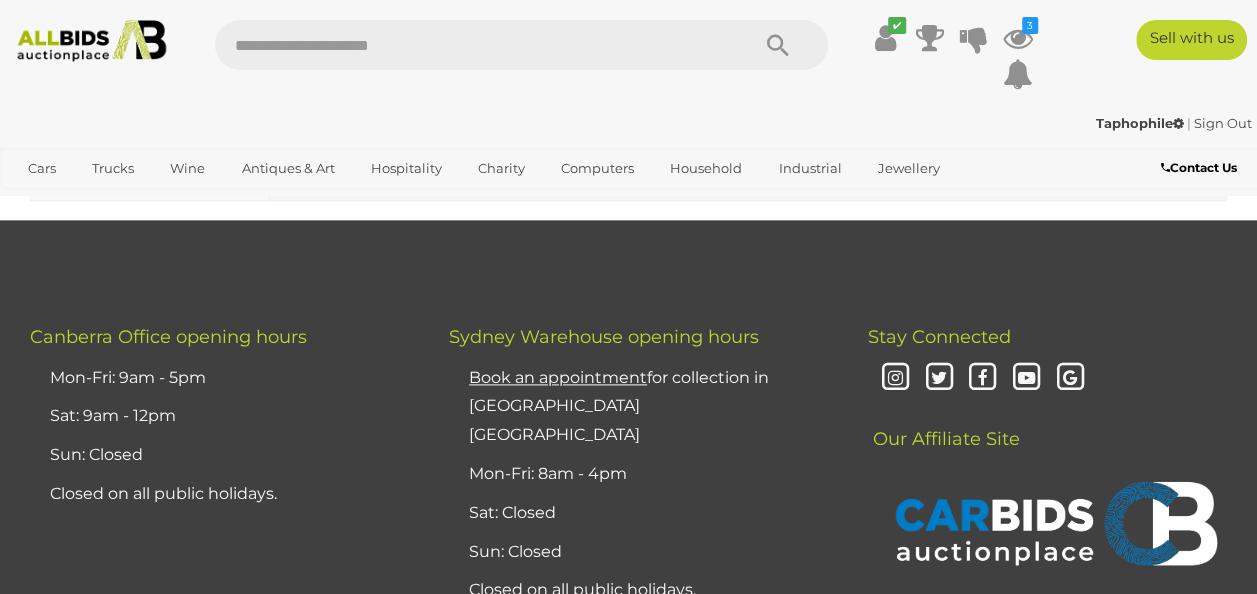 click on "13" at bounding box center (575, 147) 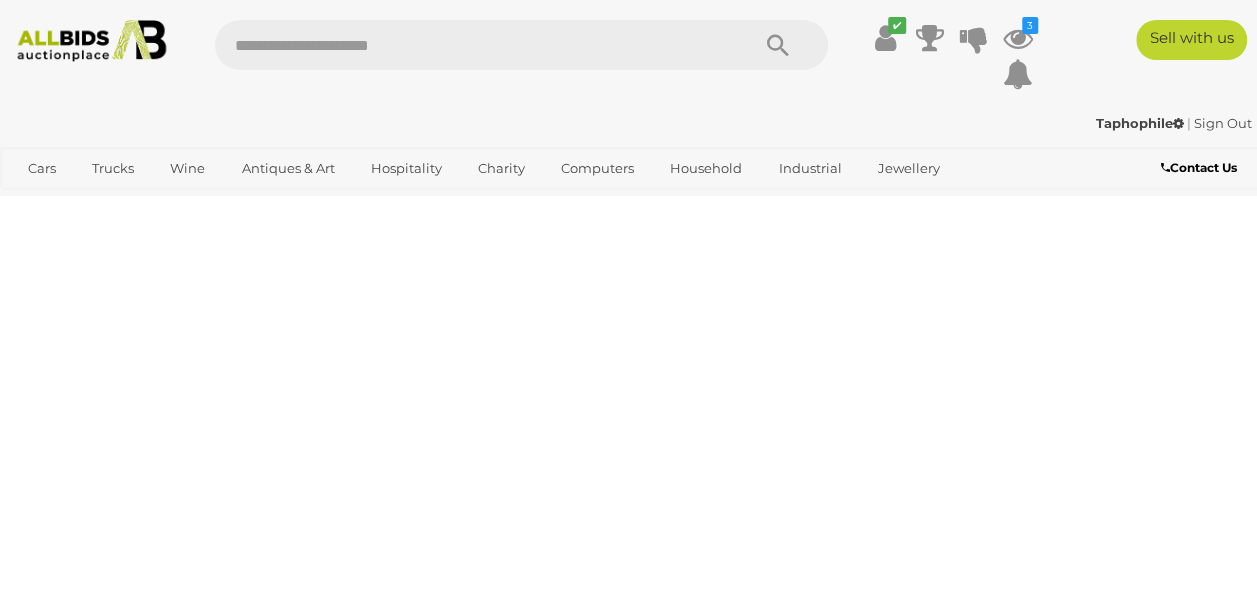 scroll, scrollTop: 446, scrollLeft: 0, axis: vertical 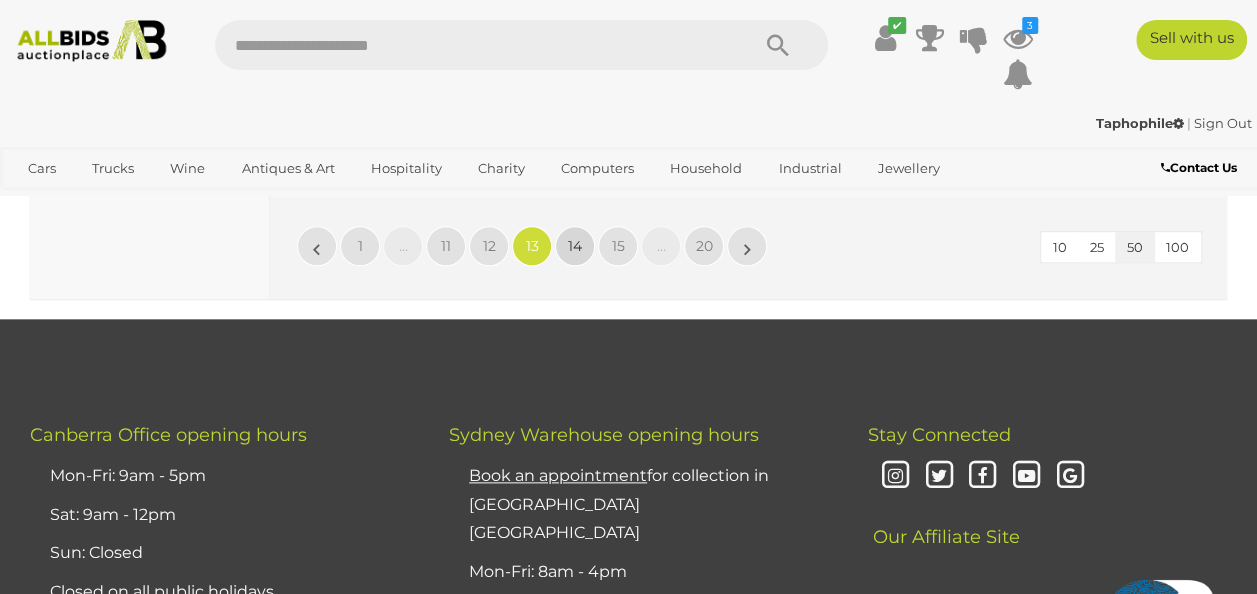 click on "14" at bounding box center (575, 246) 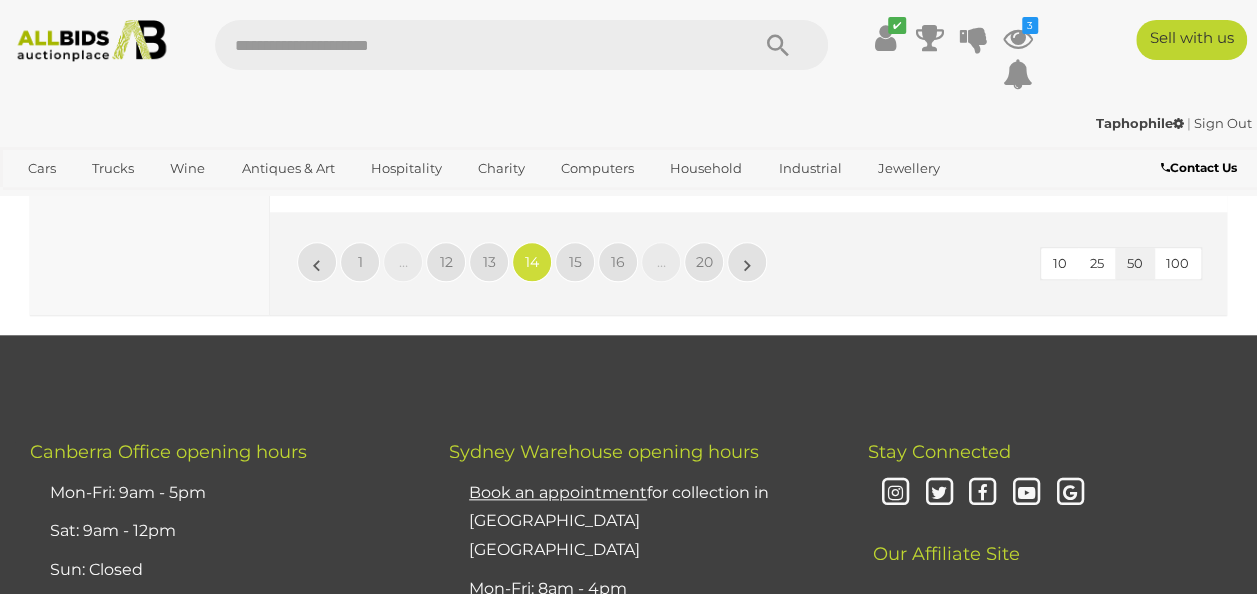 scroll, scrollTop: 15888, scrollLeft: 0, axis: vertical 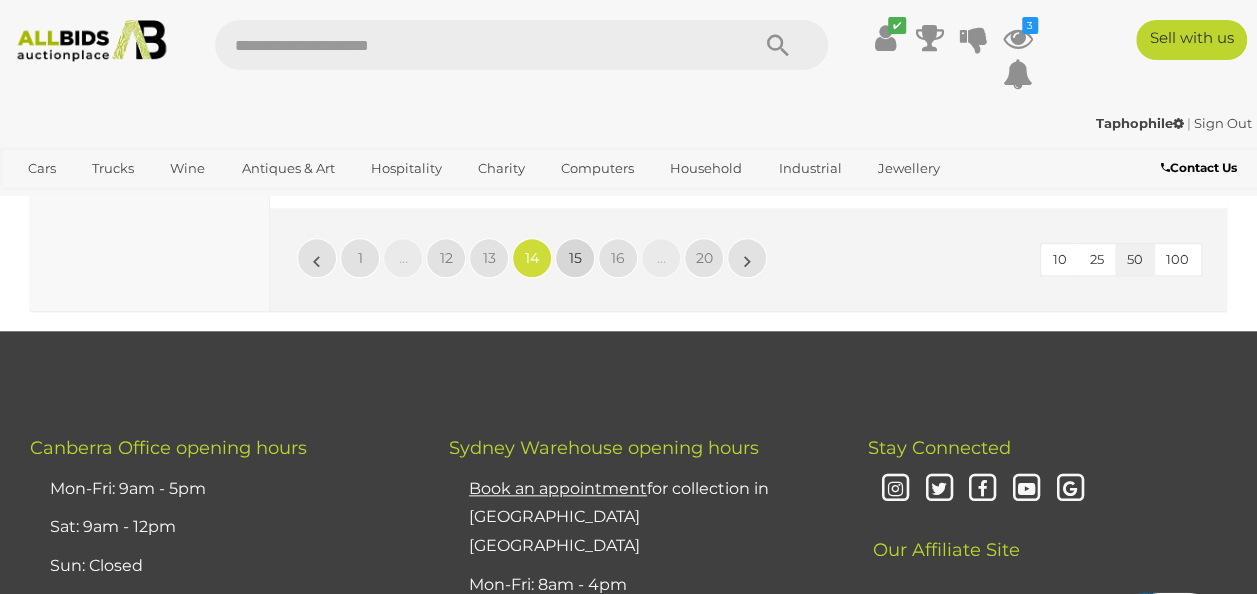 click on "15" at bounding box center [575, 258] 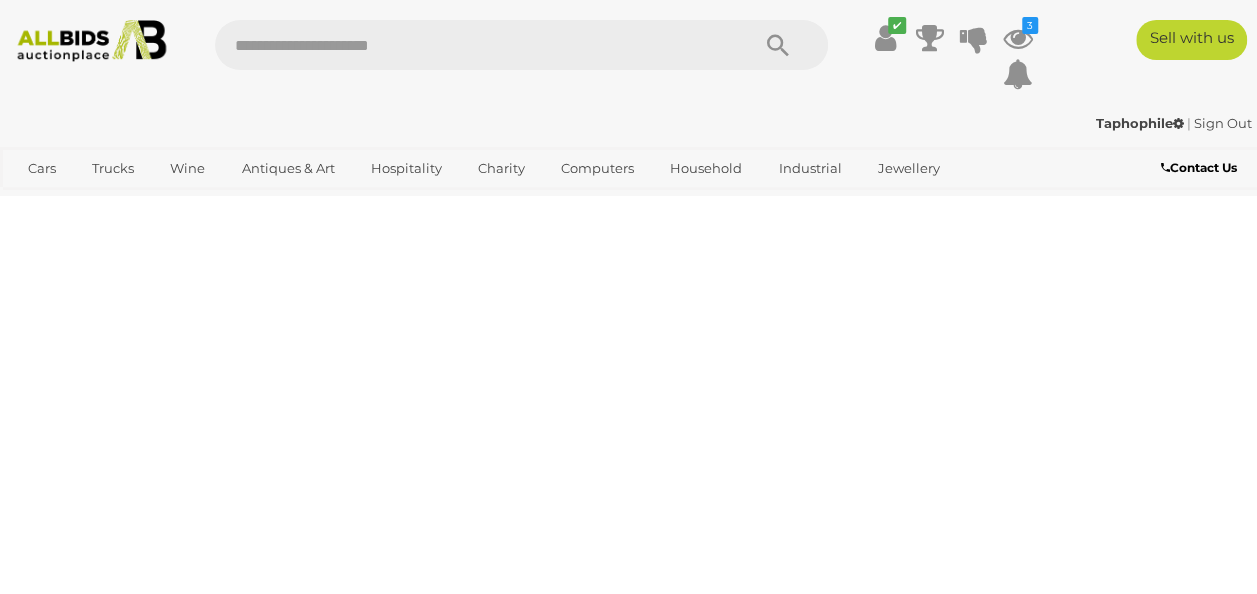 scroll, scrollTop: 446, scrollLeft: 0, axis: vertical 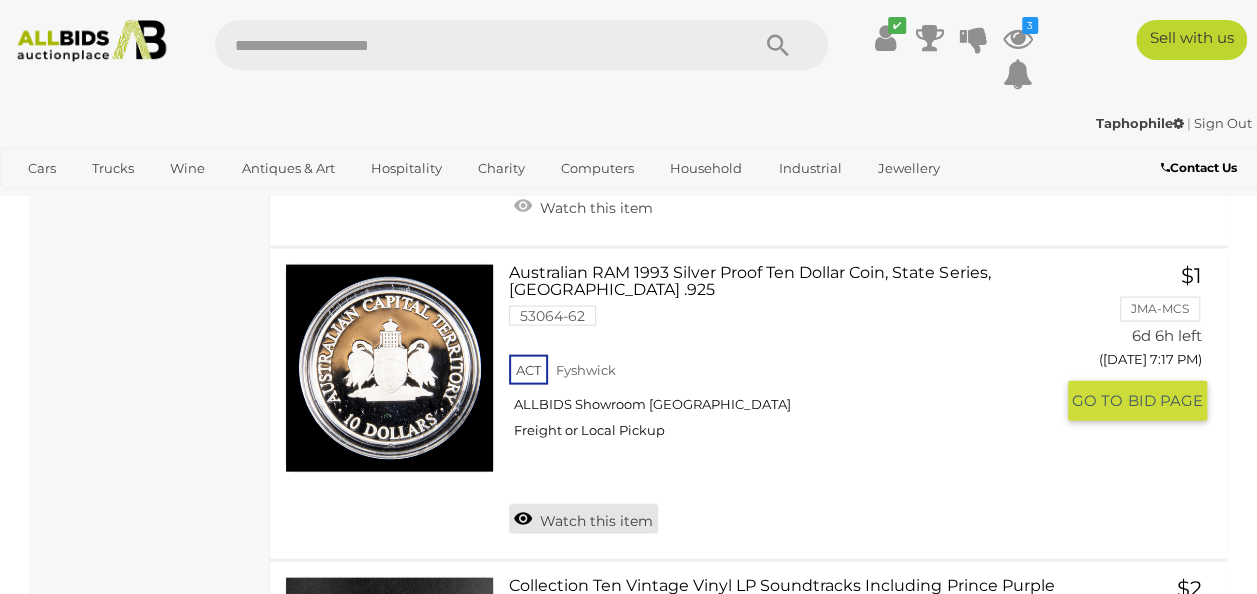 click on "Watch this item" at bounding box center (583, 519) 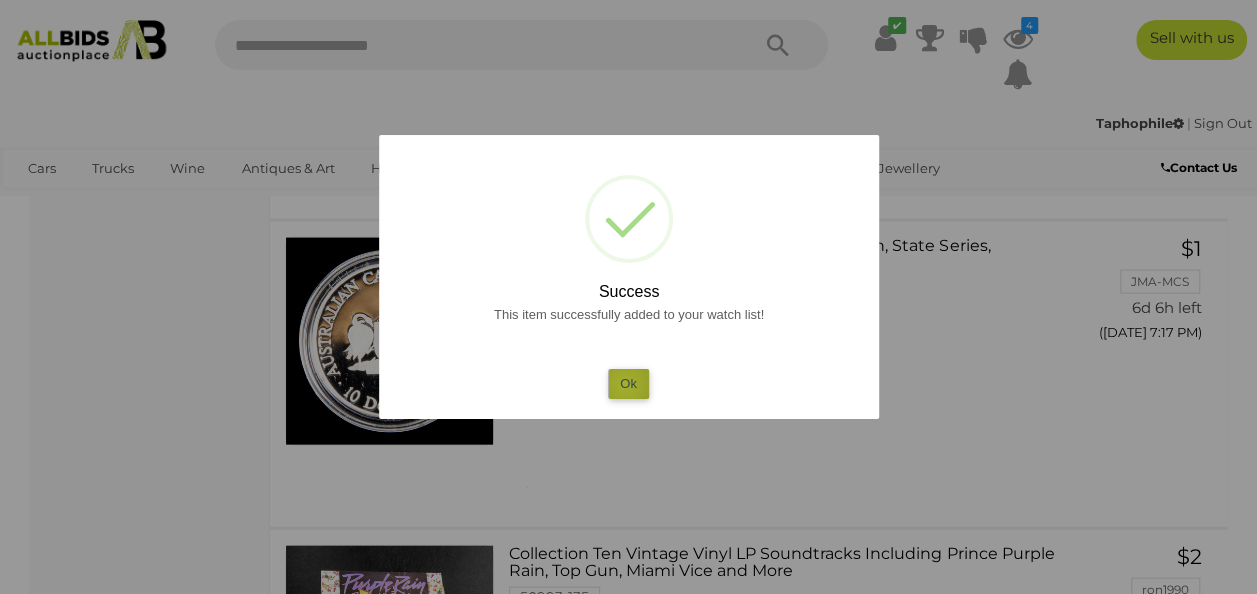 click on "Ok" at bounding box center (628, 383) 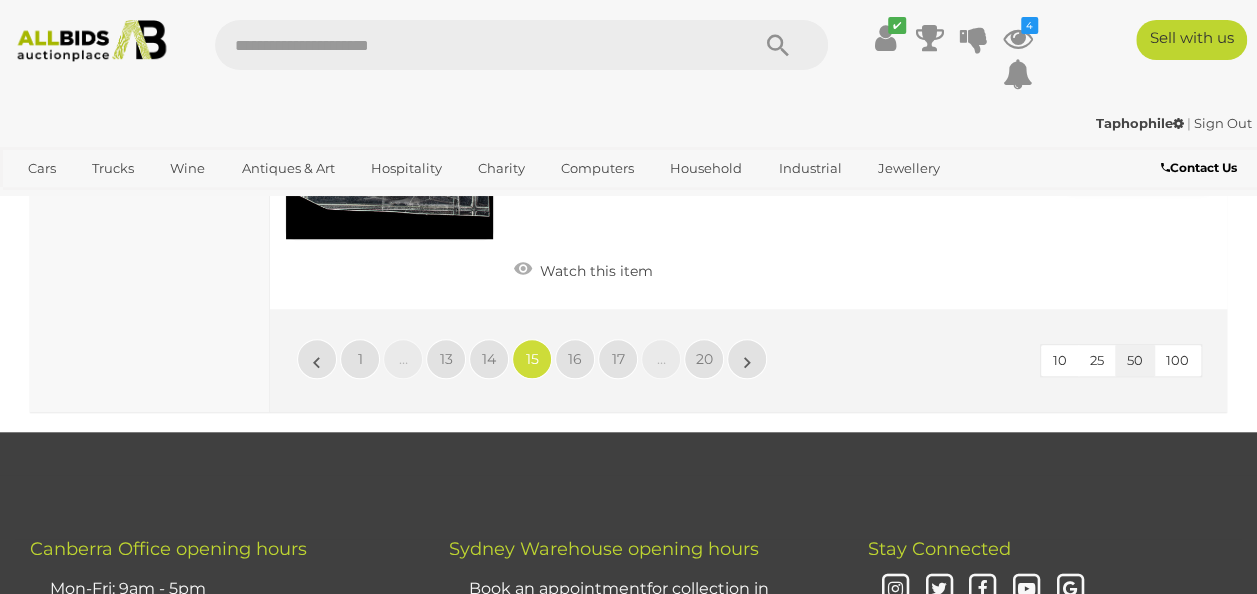 scroll, scrollTop: 15837, scrollLeft: 0, axis: vertical 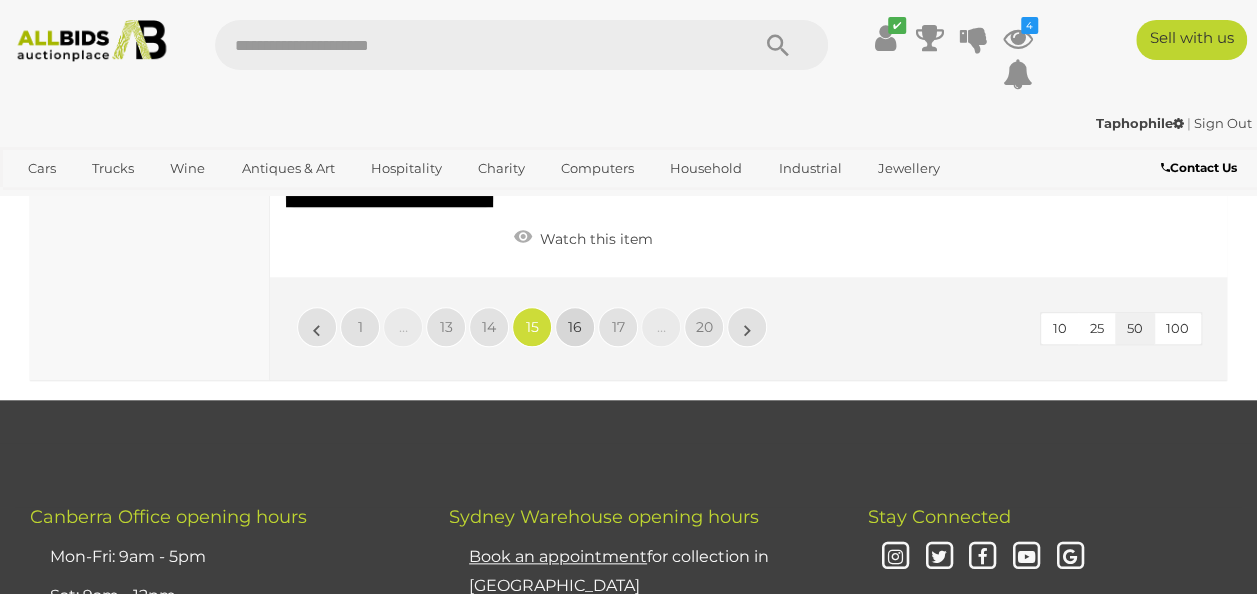 click on "16" at bounding box center [575, 327] 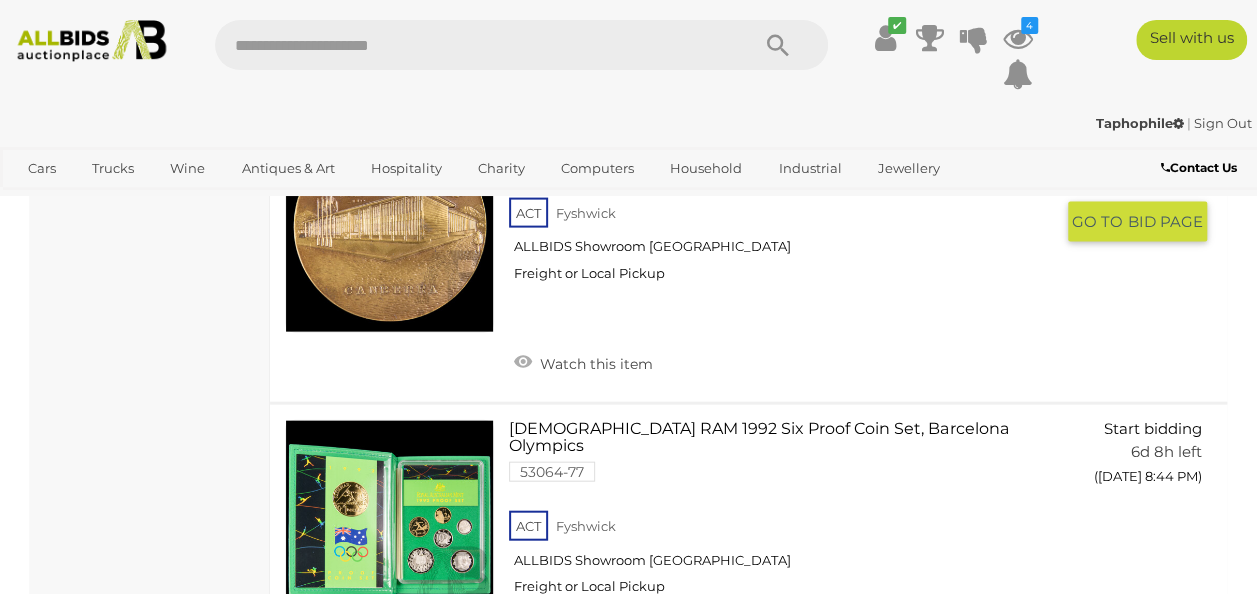 scroll, scrollTop: 13378, scrollLeft: 0, axis: vertical 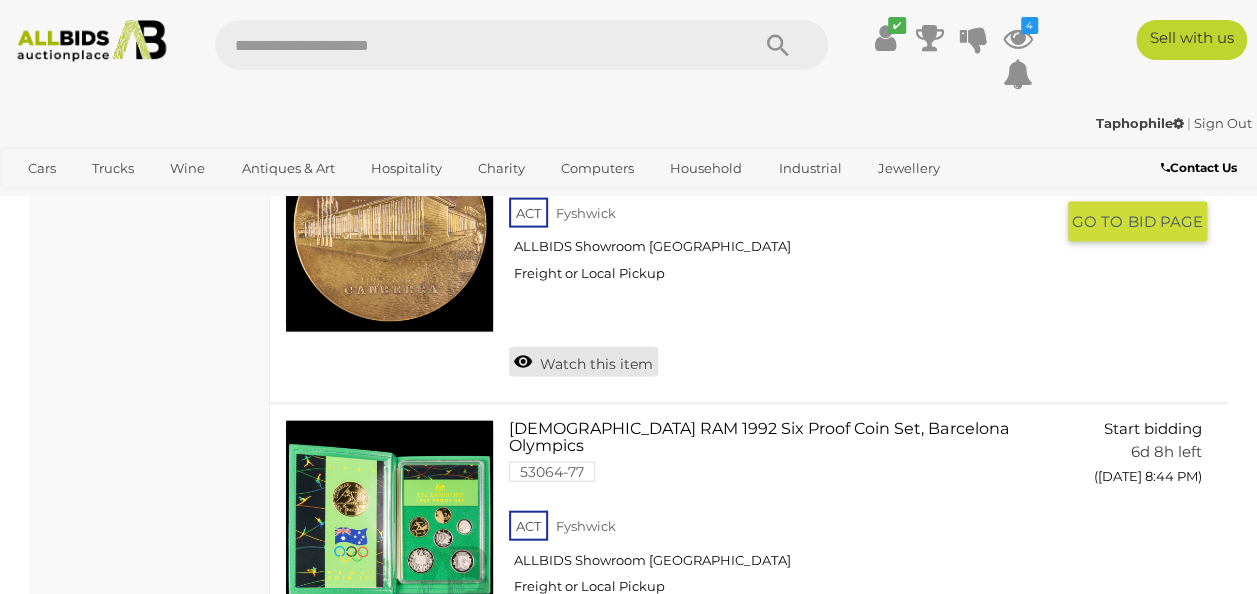 click on "Watch this item" at bounding box center [583, 362] 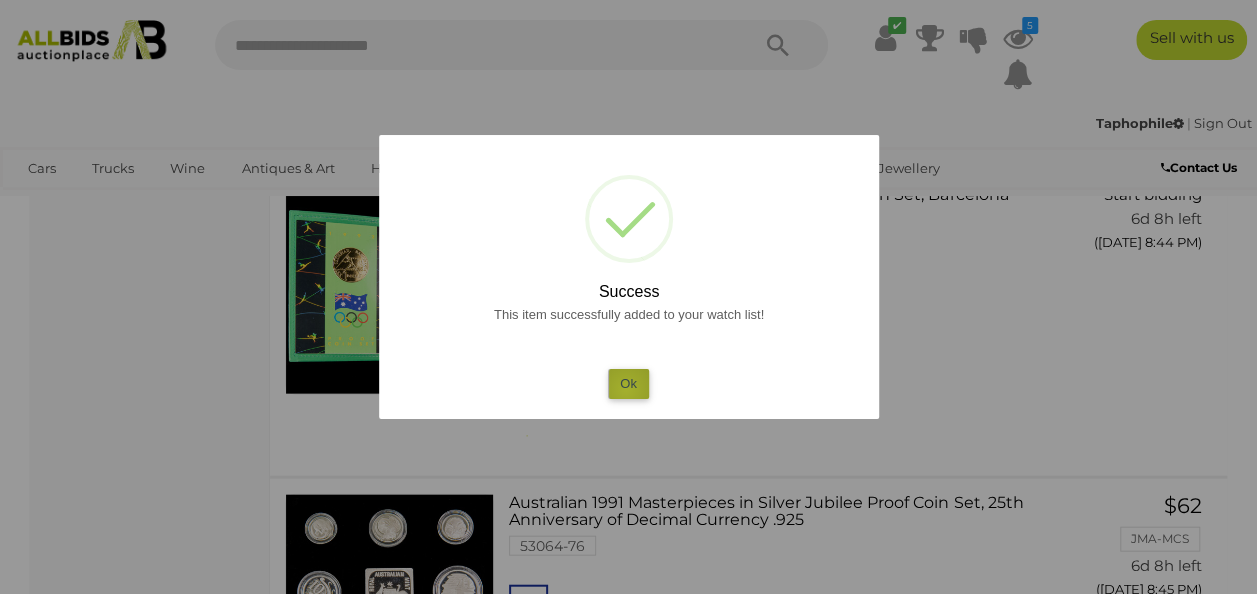 click on "Ok" at bounding box center [628, 383] 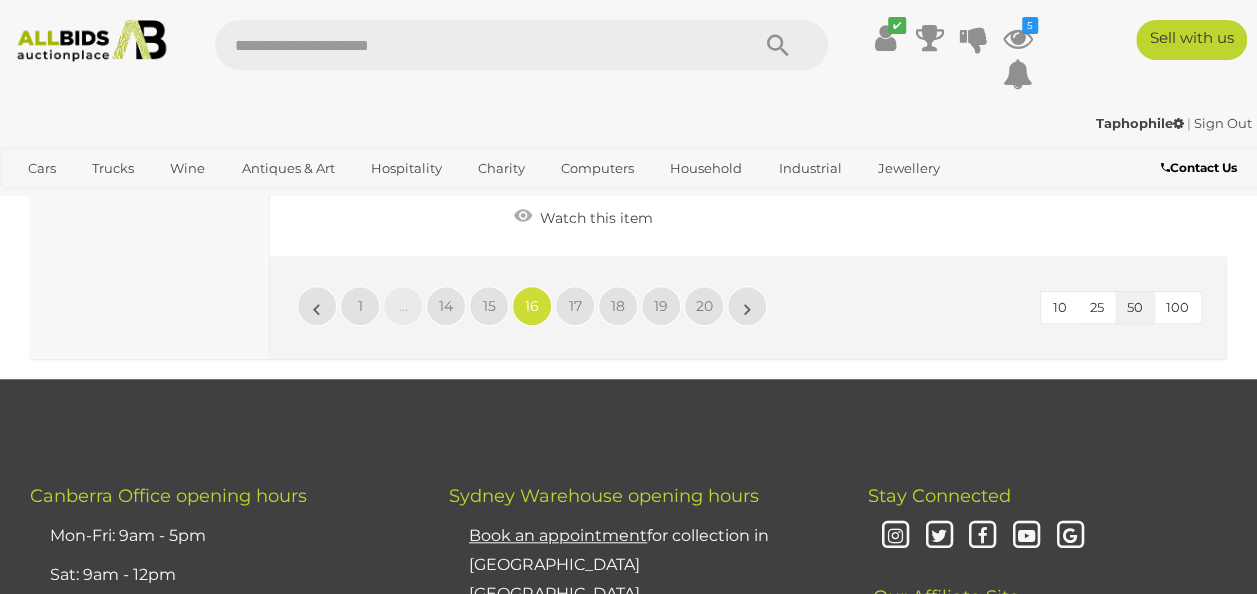 scroll, scrollTop: 15684, scrollLeft: 0, axis: vertical 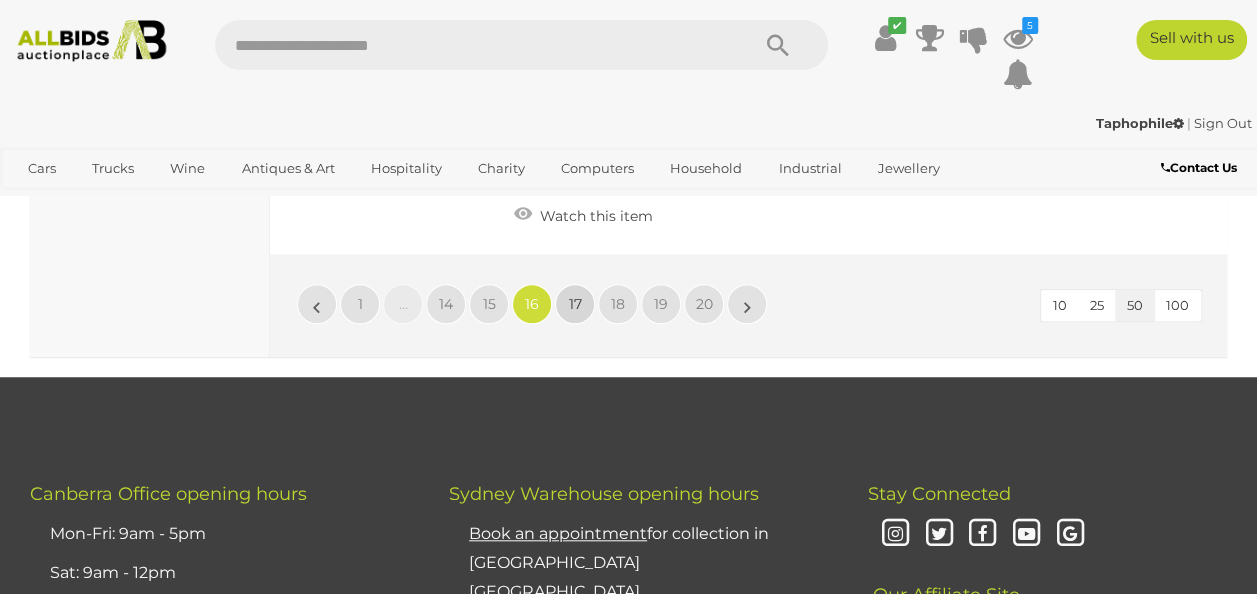 click on "17" at bounding box center [575, 304] 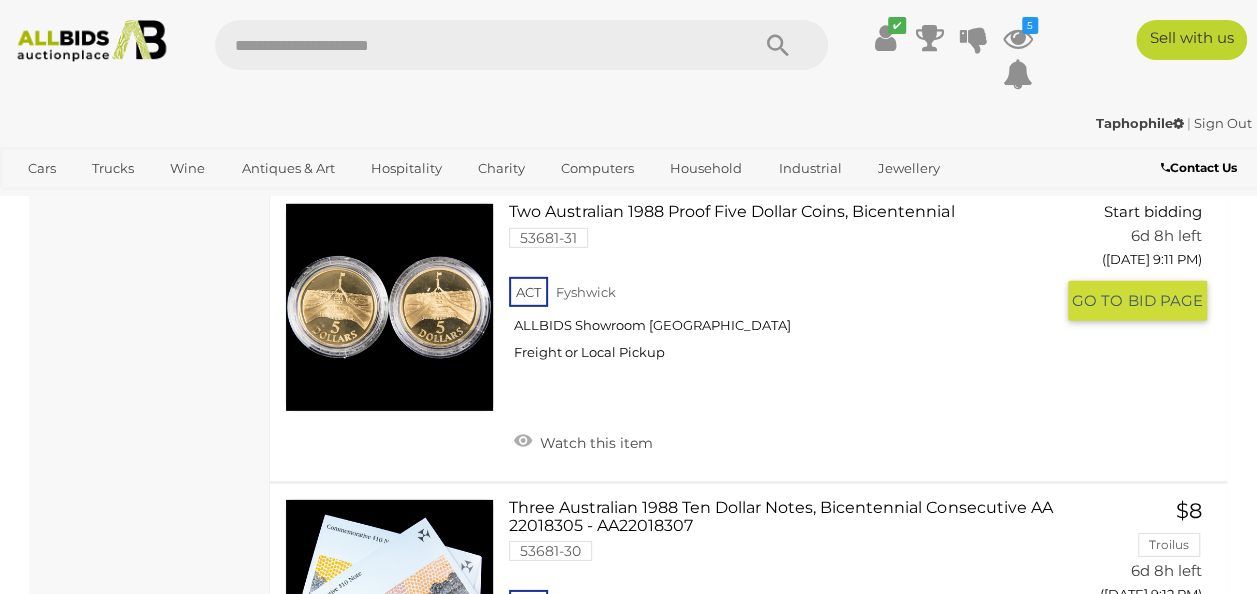 scroll, scrollTop: 6630, scrollLeft: 0, axis: vertical 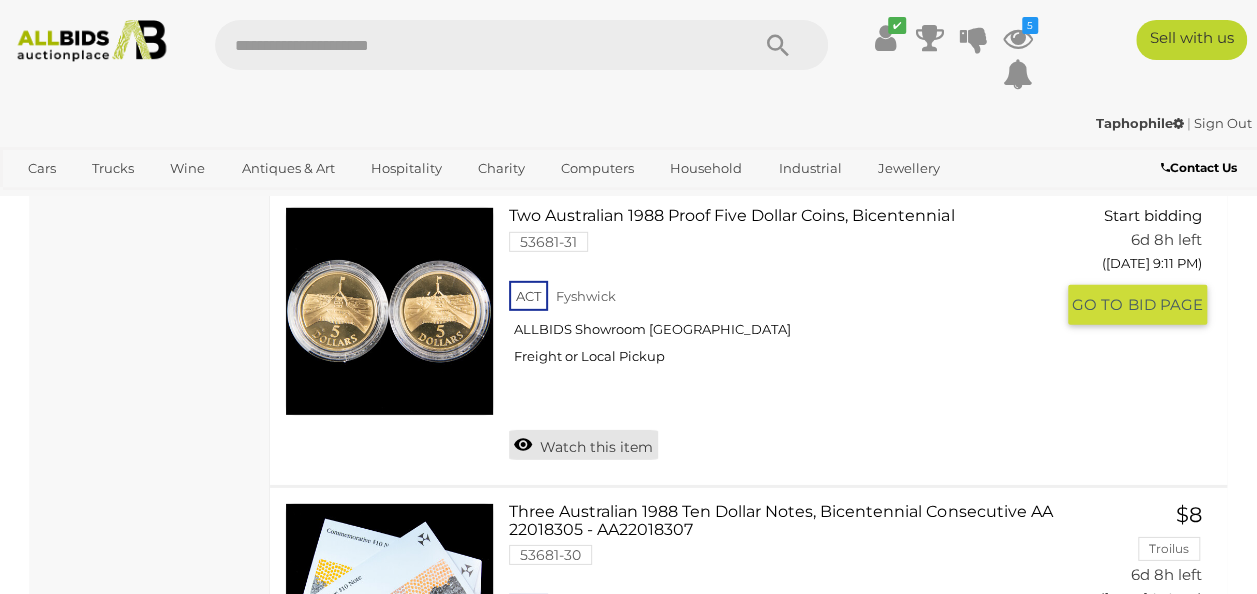 click on "Watch this item" at bounding box center (583, 445) 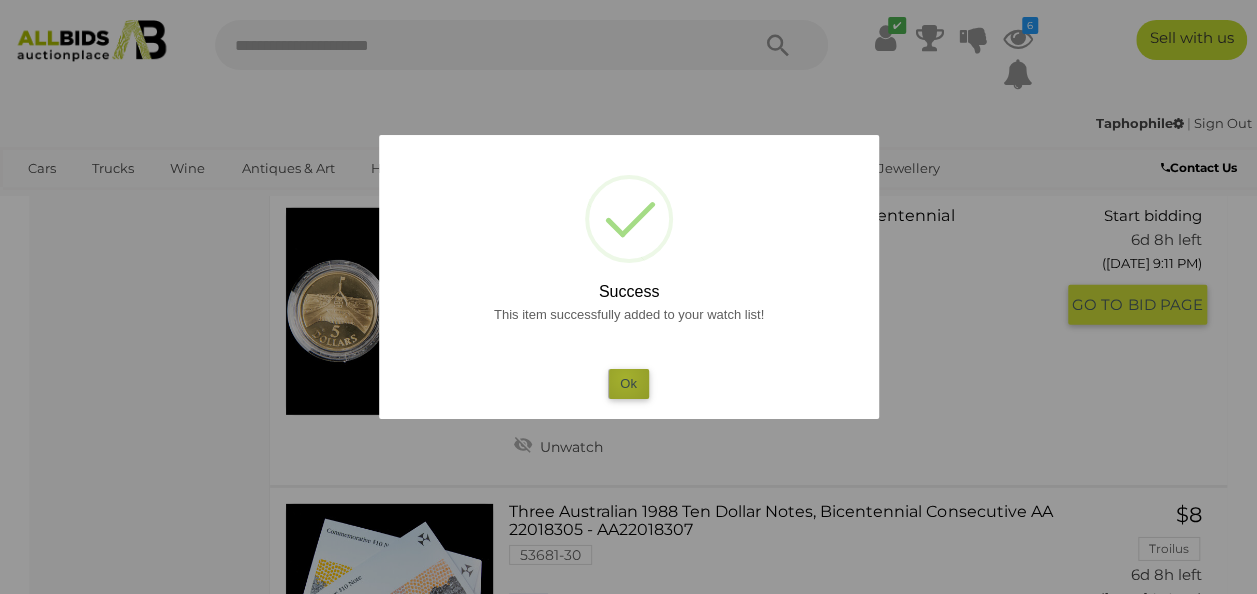 click on "Ok" at bounding box center [628, 383] 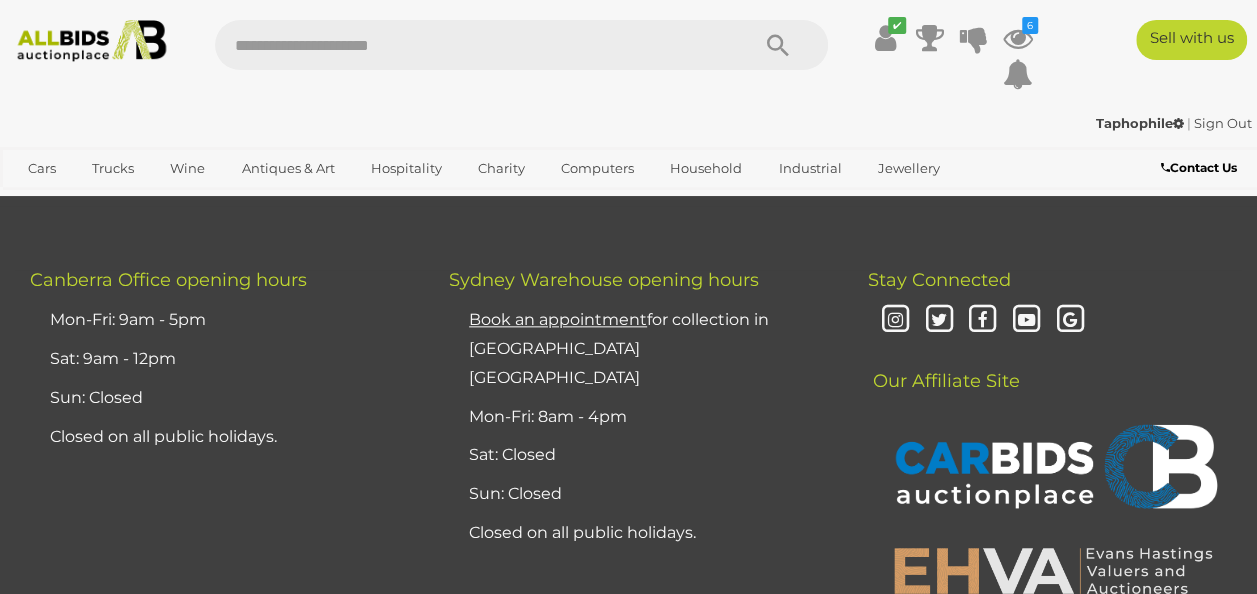 scroll, scrollTop: 16073, scrollLeft: 0, axis: vertical 